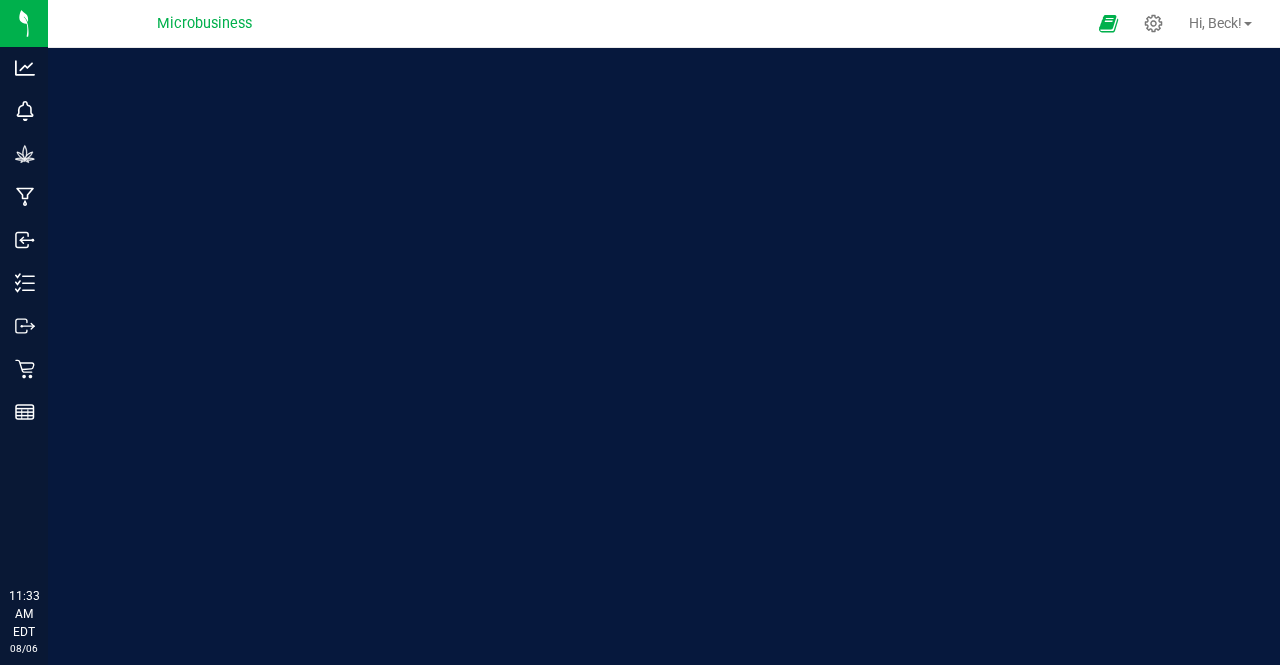 scroll, scrollTop: 0, scrollLeft: 0, axis: both 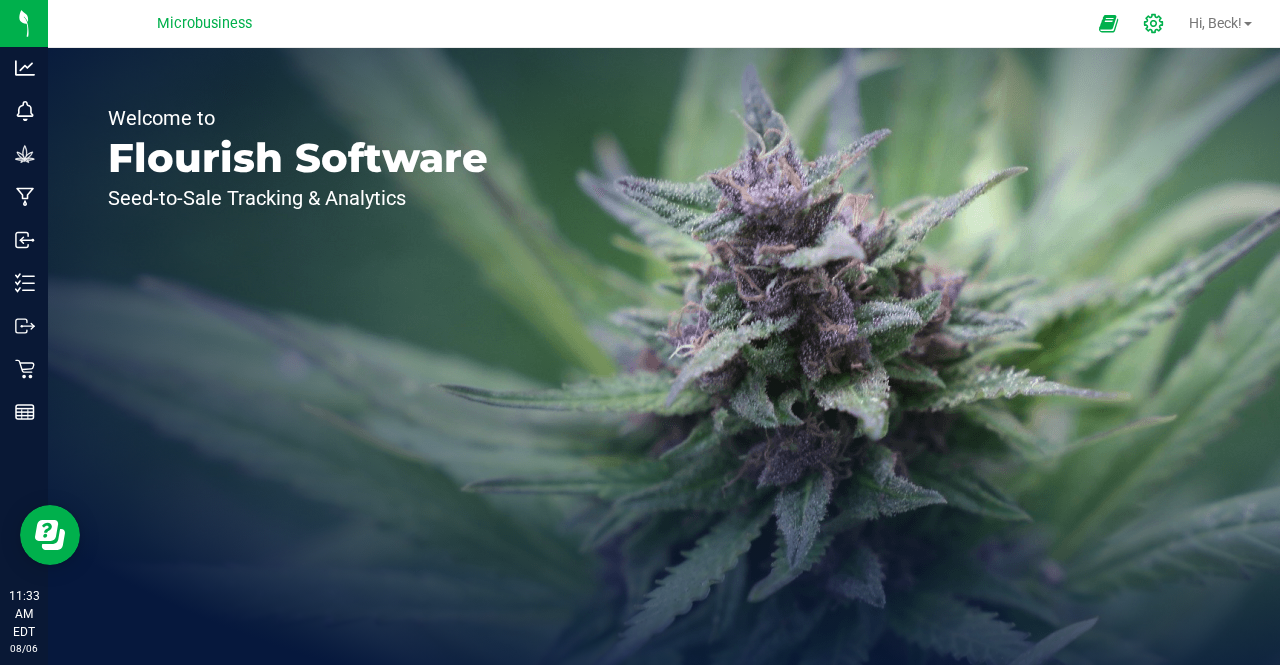 click 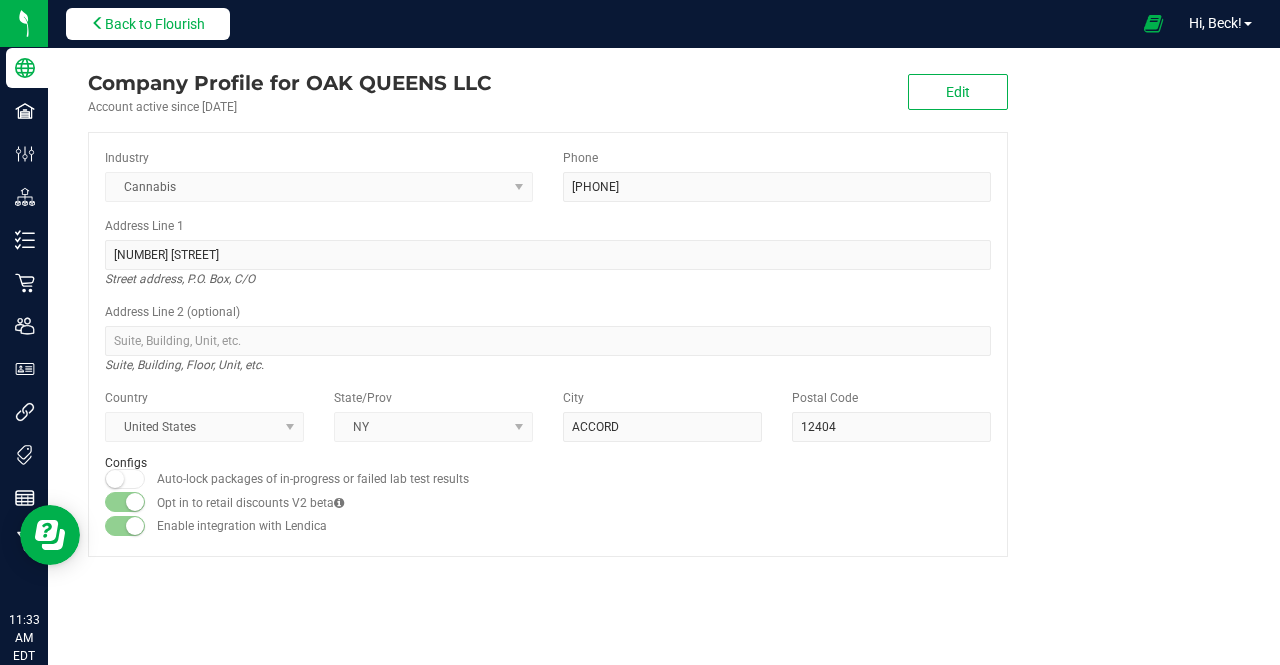 click on "Back to Flourish" at bounding box center [148, 24] 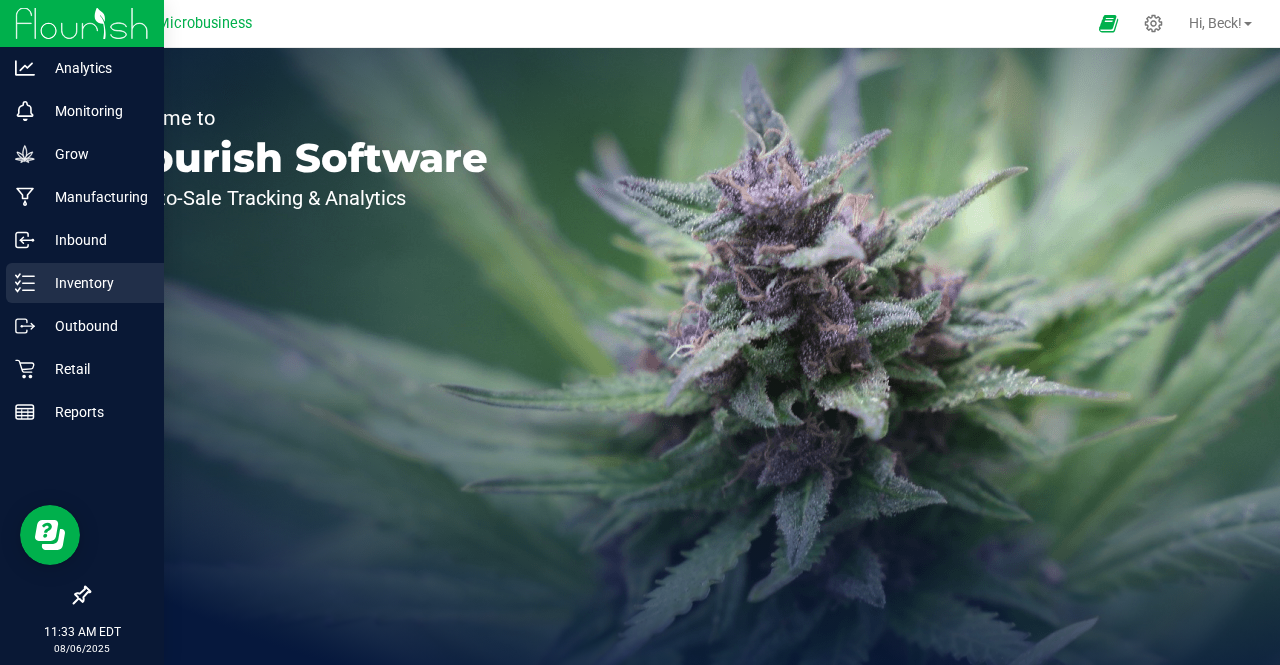 click on "Inventory" at bounding box center (95, 283) 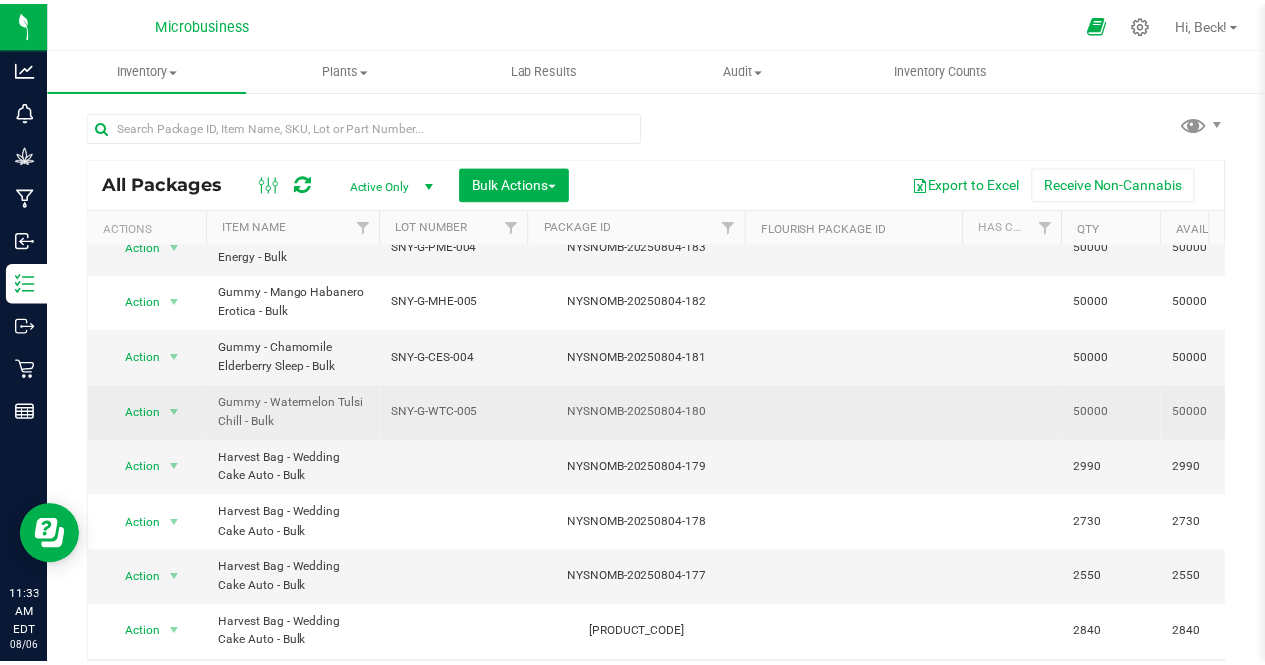 scroll, scrollTop: 0, scrollLeft: 0, axis: both 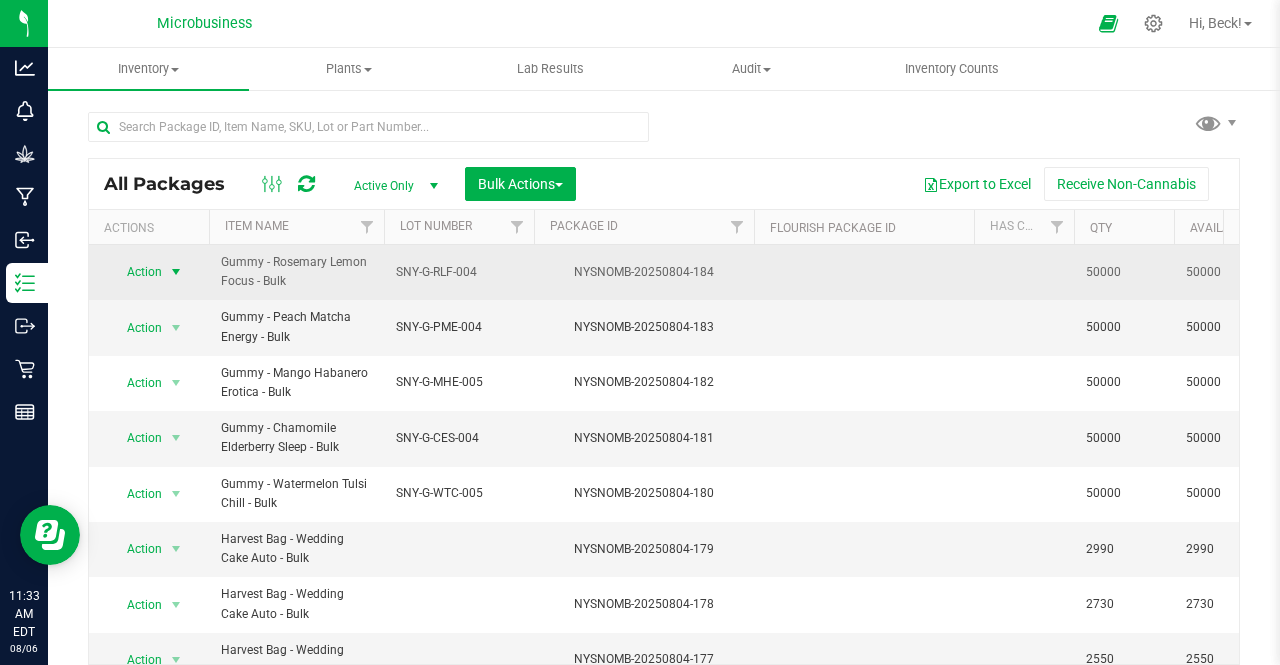 click at bounding box center [176, 272] 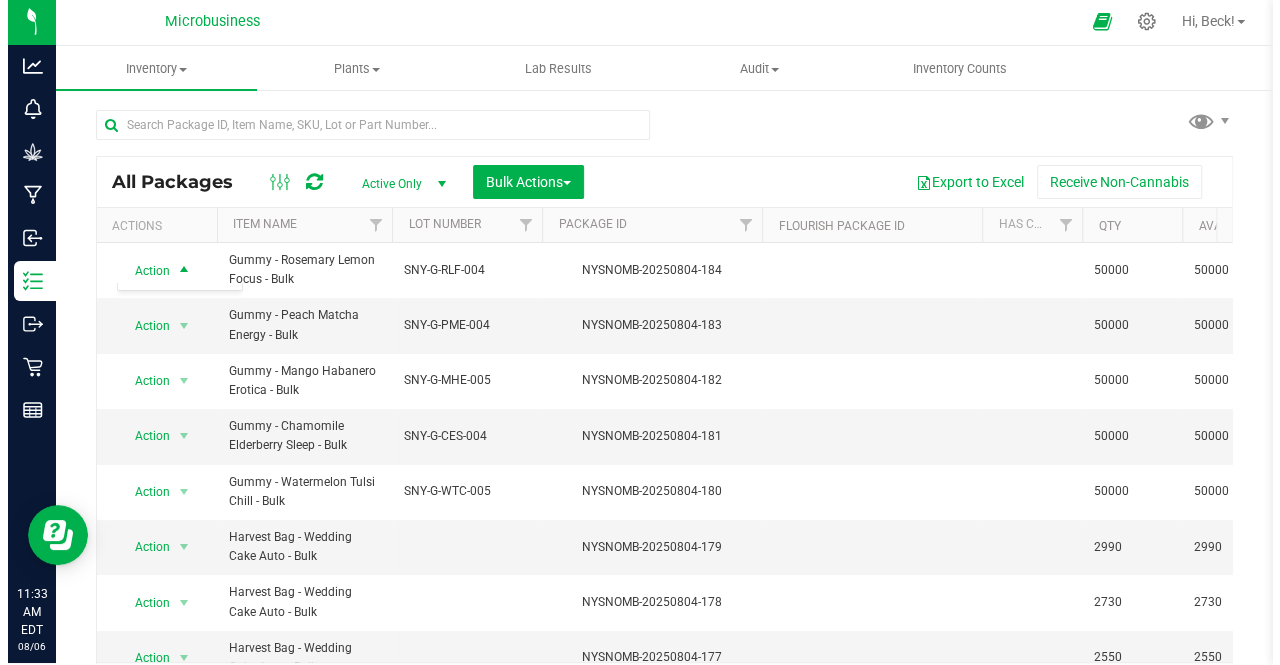 scroll, scrollTop: 0, scrollLeft: 0, axis: both 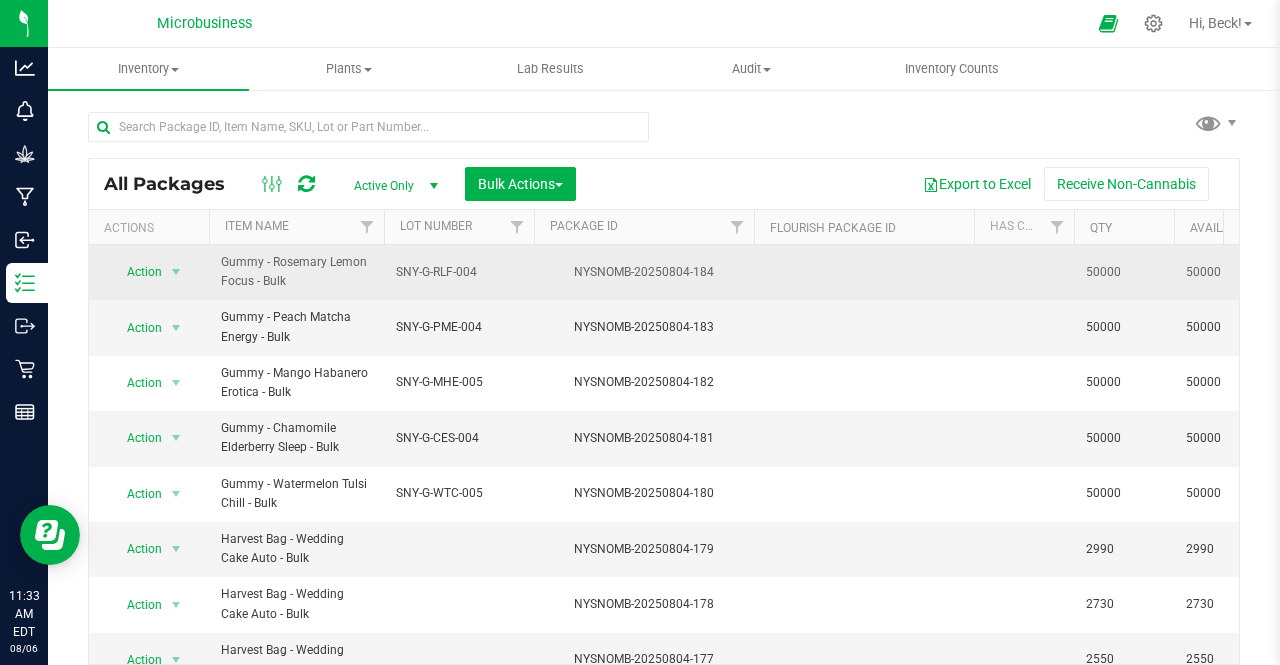 click on "Action Action Adjust qty Create package Edit attributes Global inventory Locate package Lock package Mark as sample Package audit log Print package label Record a lab result See history Take lab sample" at bounding box center (149, 272) 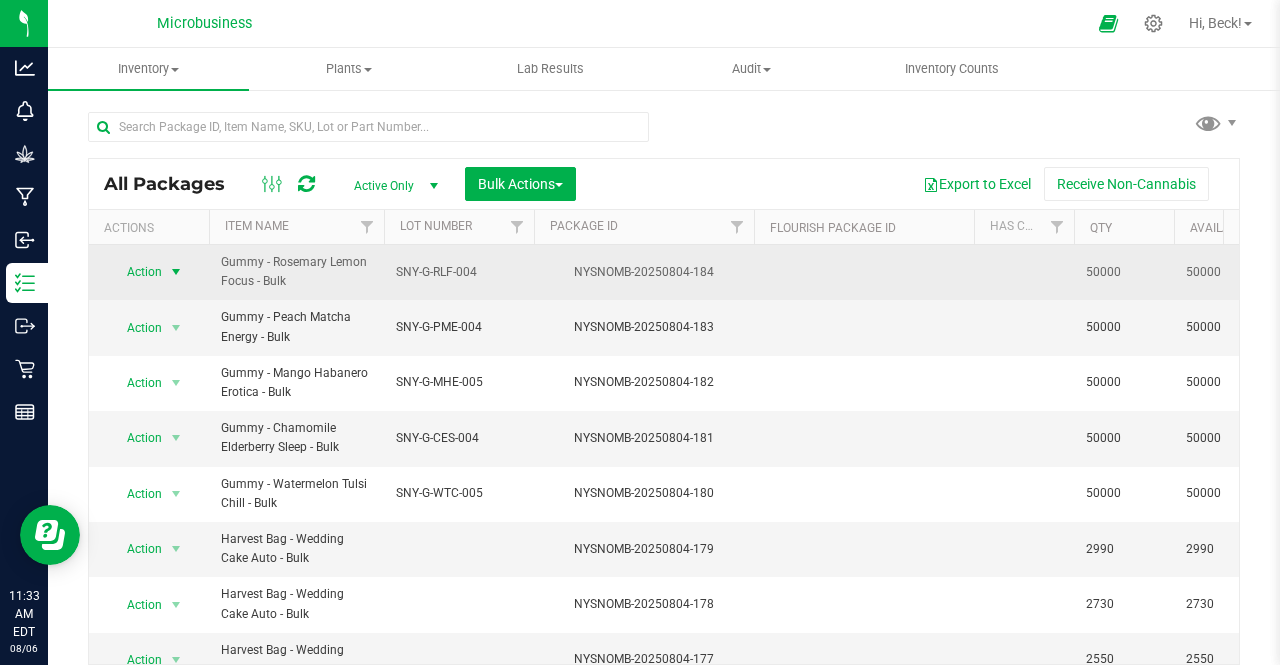 click on "Action" at bounding box center [136, 272] 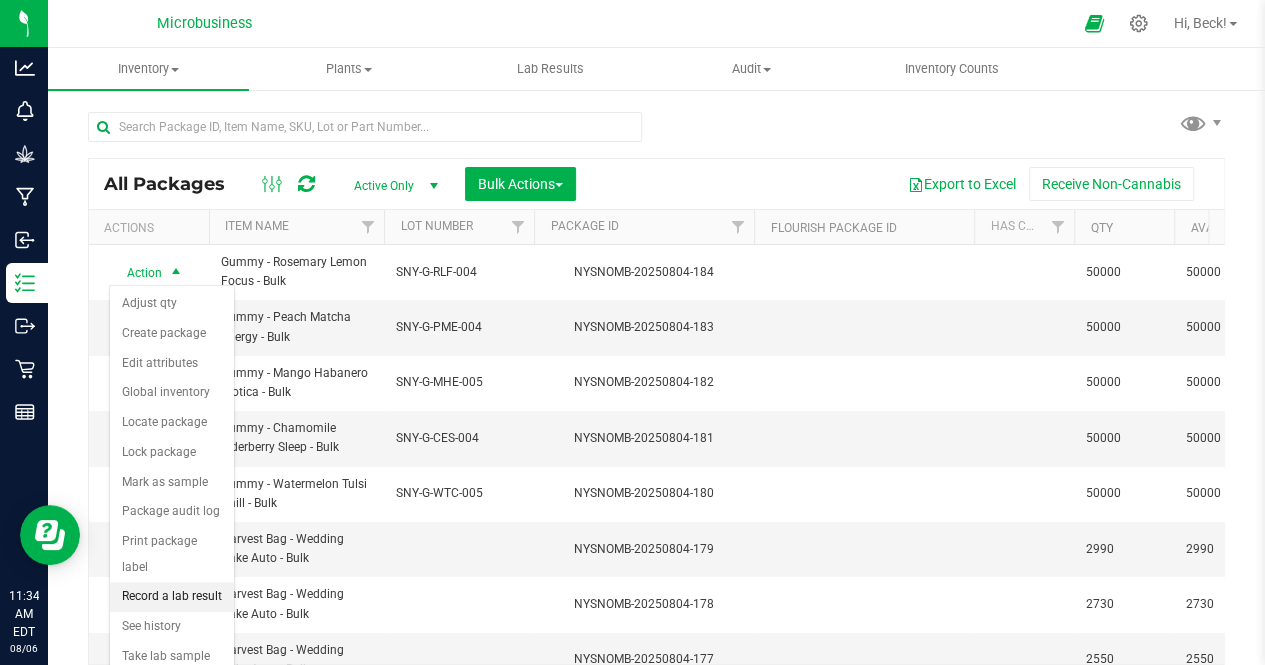 click on "Record a lab result" at bounding box center (172, 597) 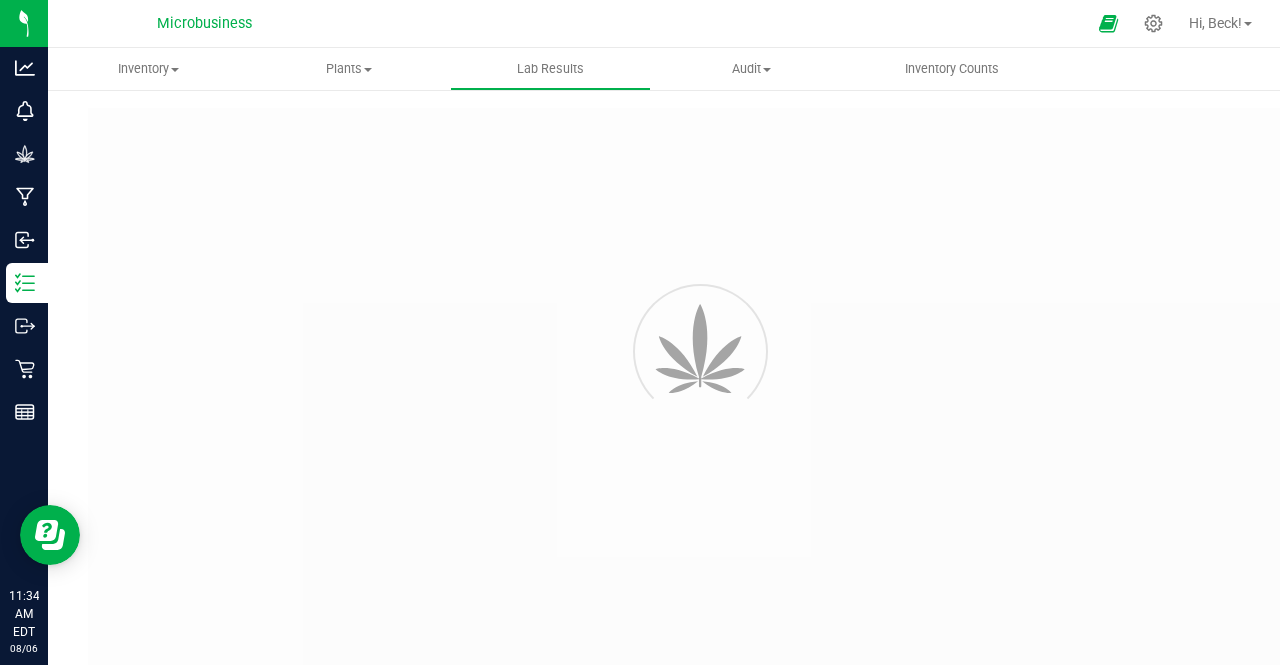 type on "NYSNOMB-20250804-184" 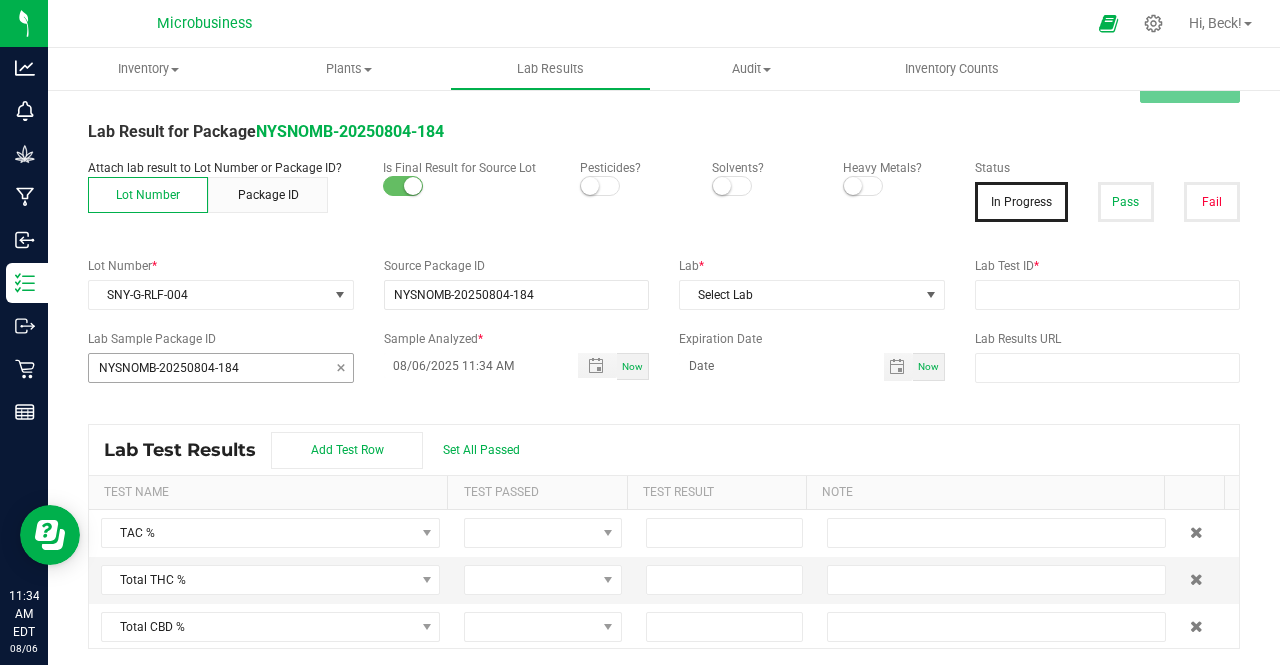scroll, scrollTop: 42, scrollLeft: 0, axis: vertical 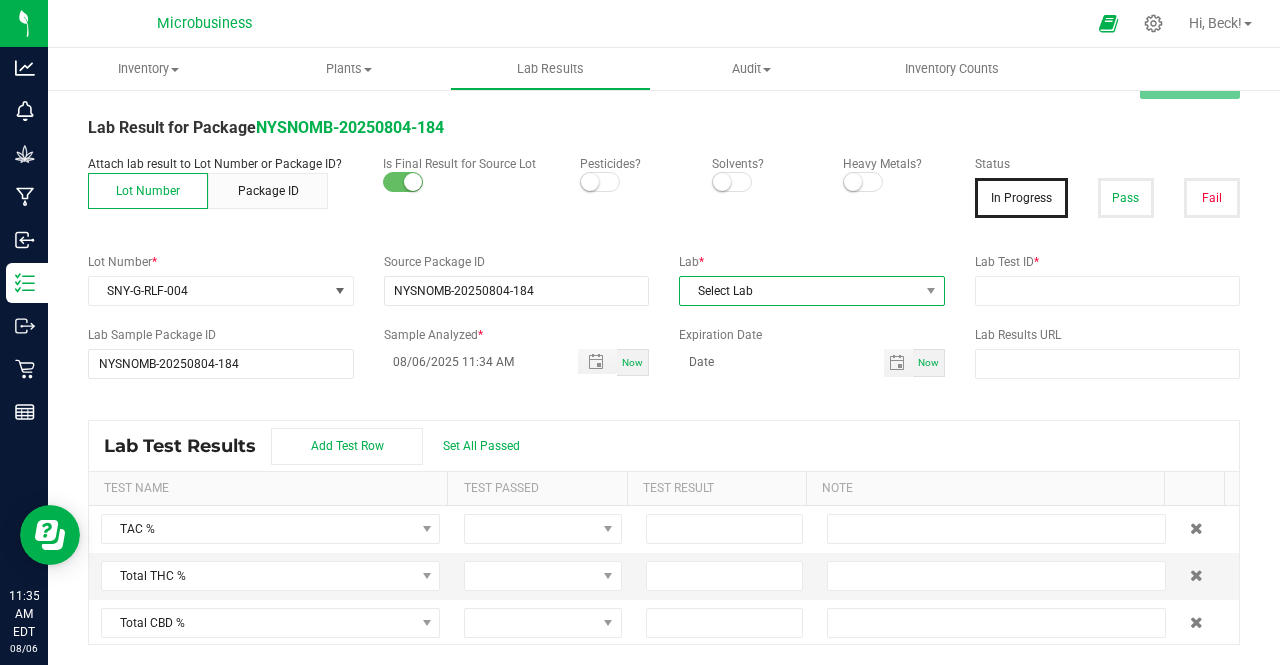 click on "Select Lab" at bounding box center [799, 291] 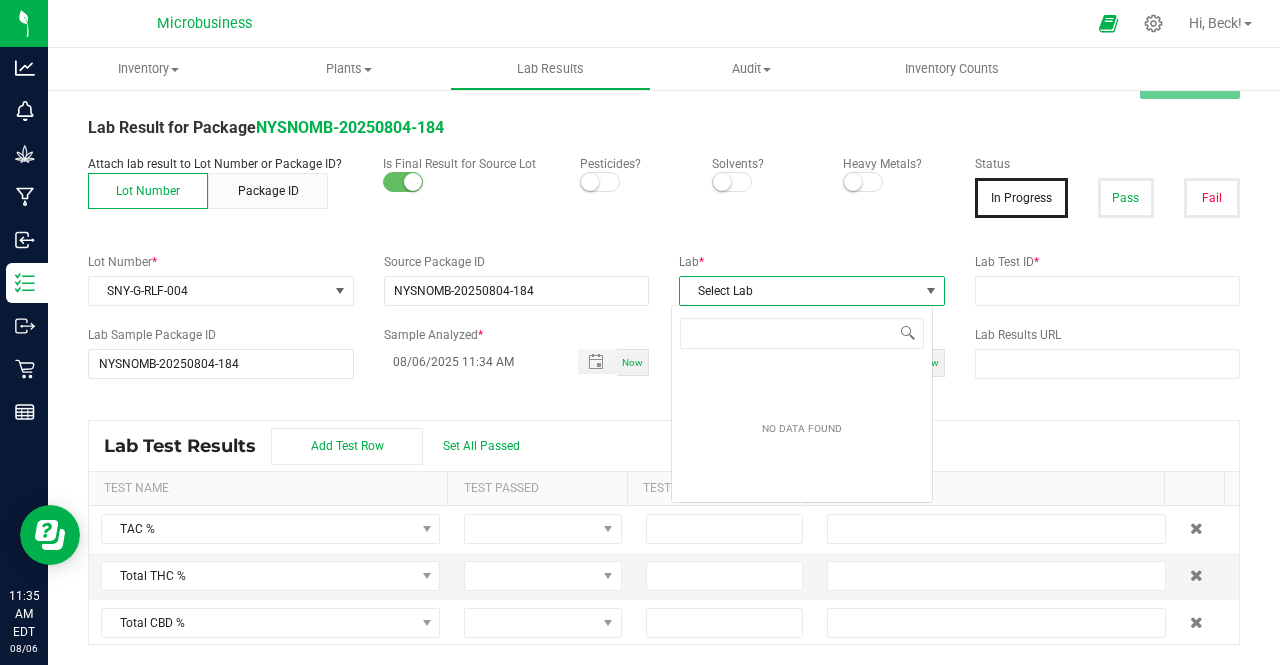 scroll, scrollTop: 99970, scrollLeft: 99738, axis: both 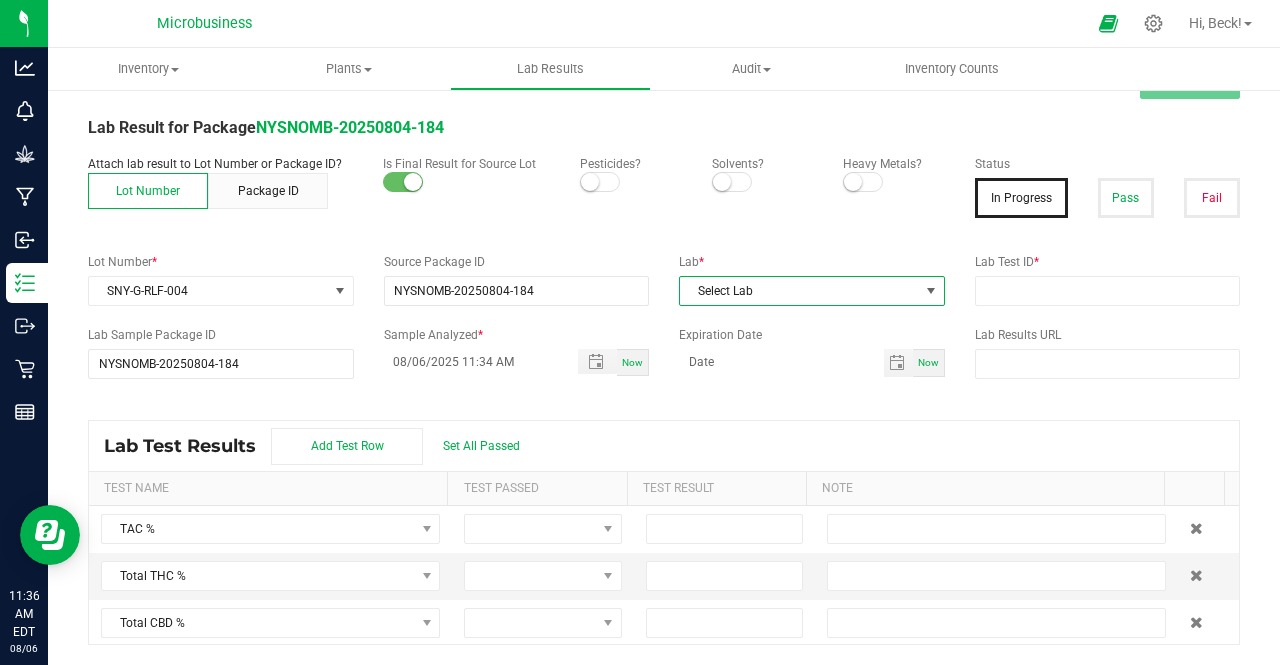 click on "Select Lab" at bounding box center (799, 291) 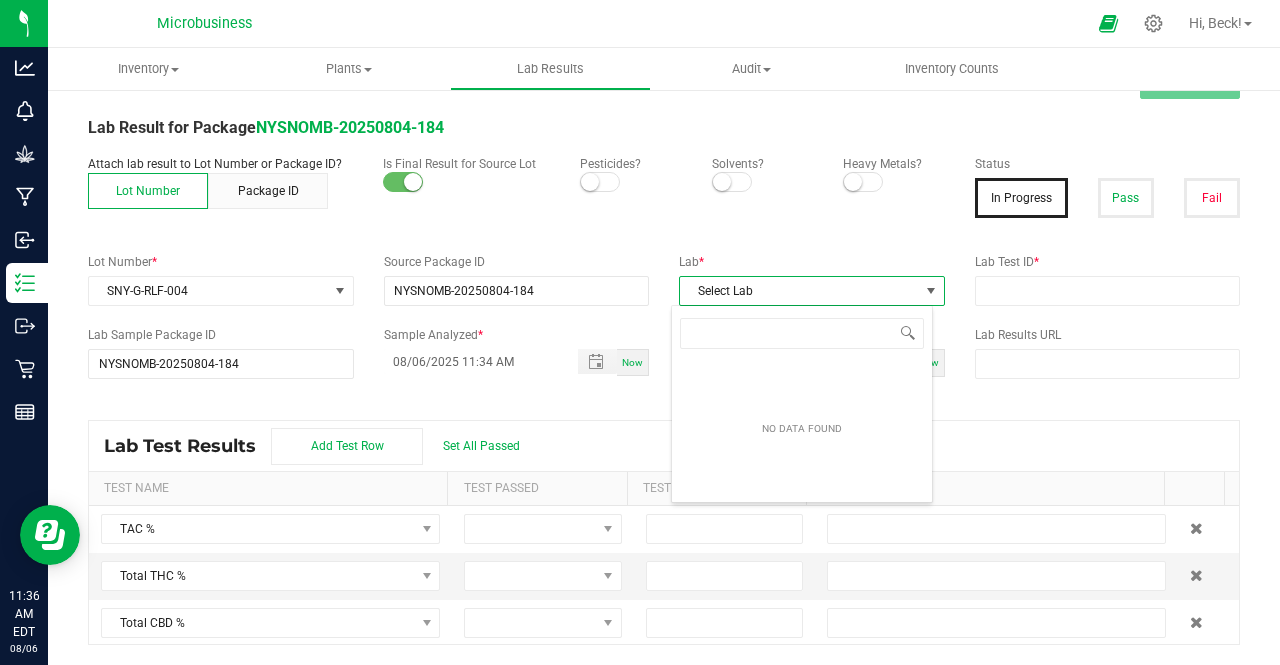 scroll, scrollTop: 99970, scrollLeft: 99738, axis: both 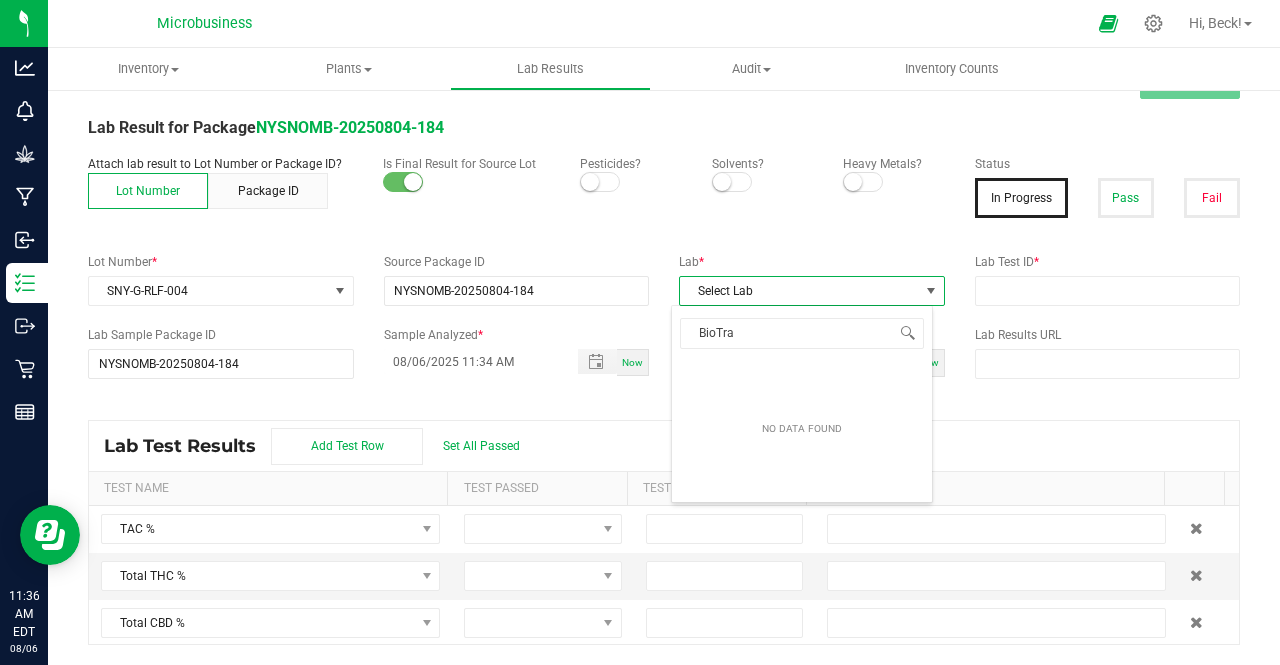type on "BioTra" 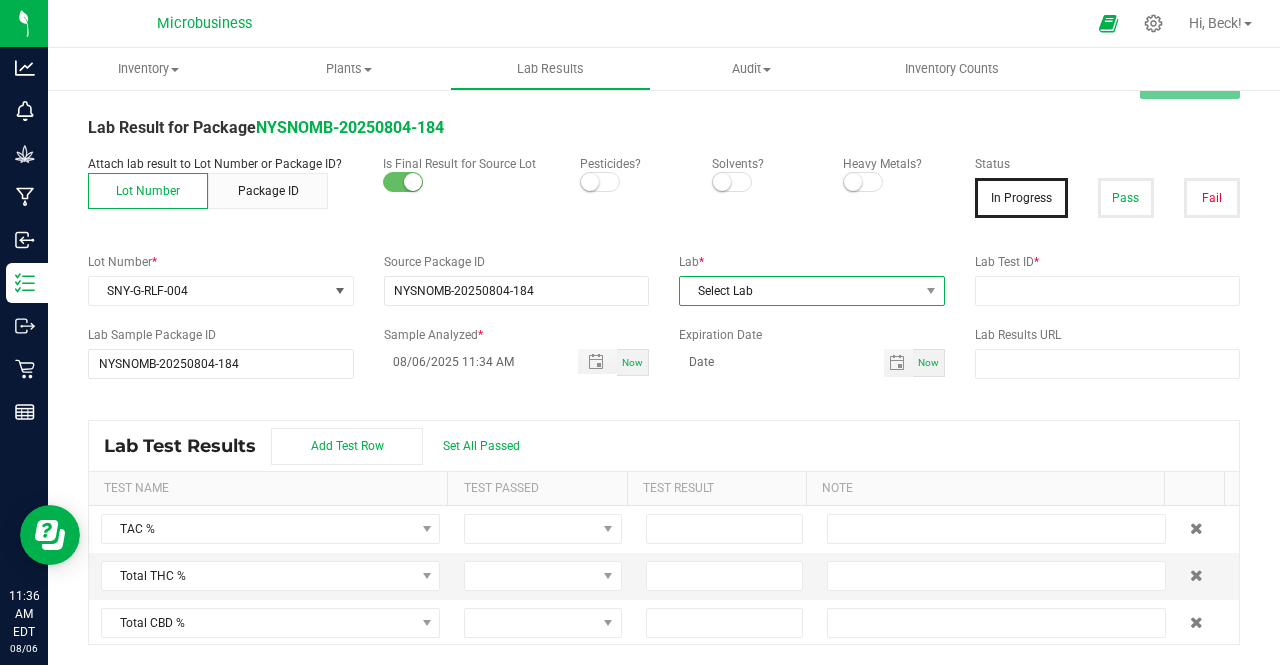 click on "Select Lab" at bounding box center (799, 291) 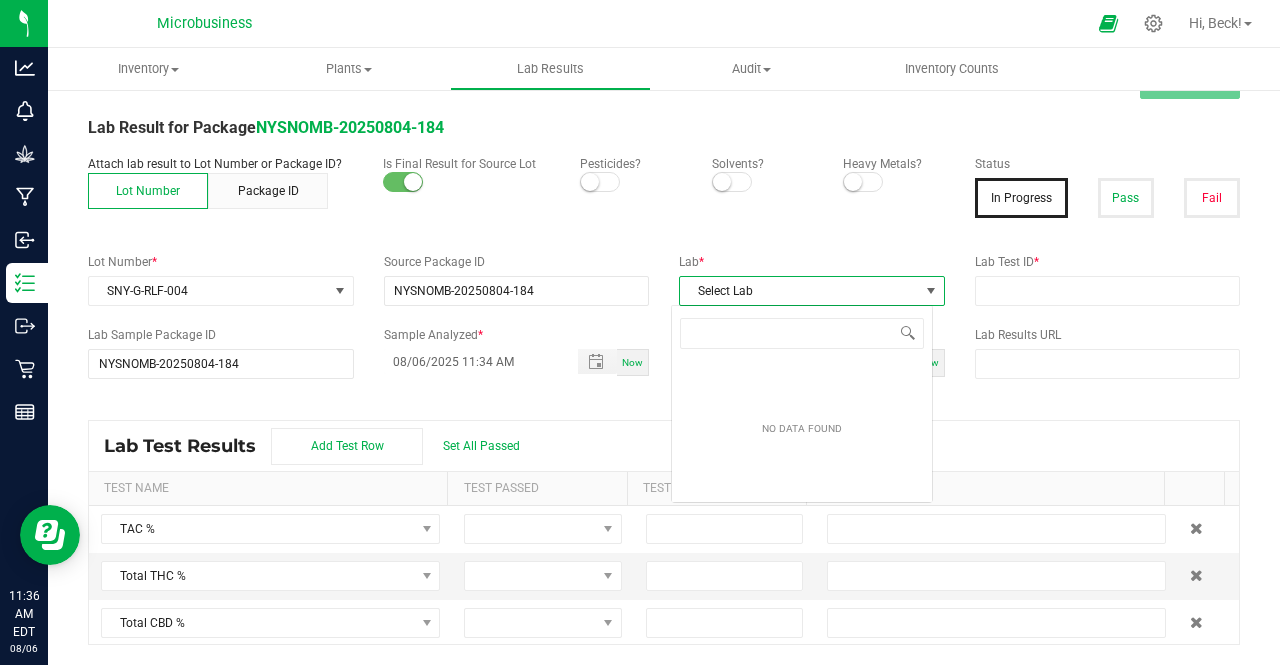 scroll, scrollTop: 99970, scrollLeft: 99738, axis: both 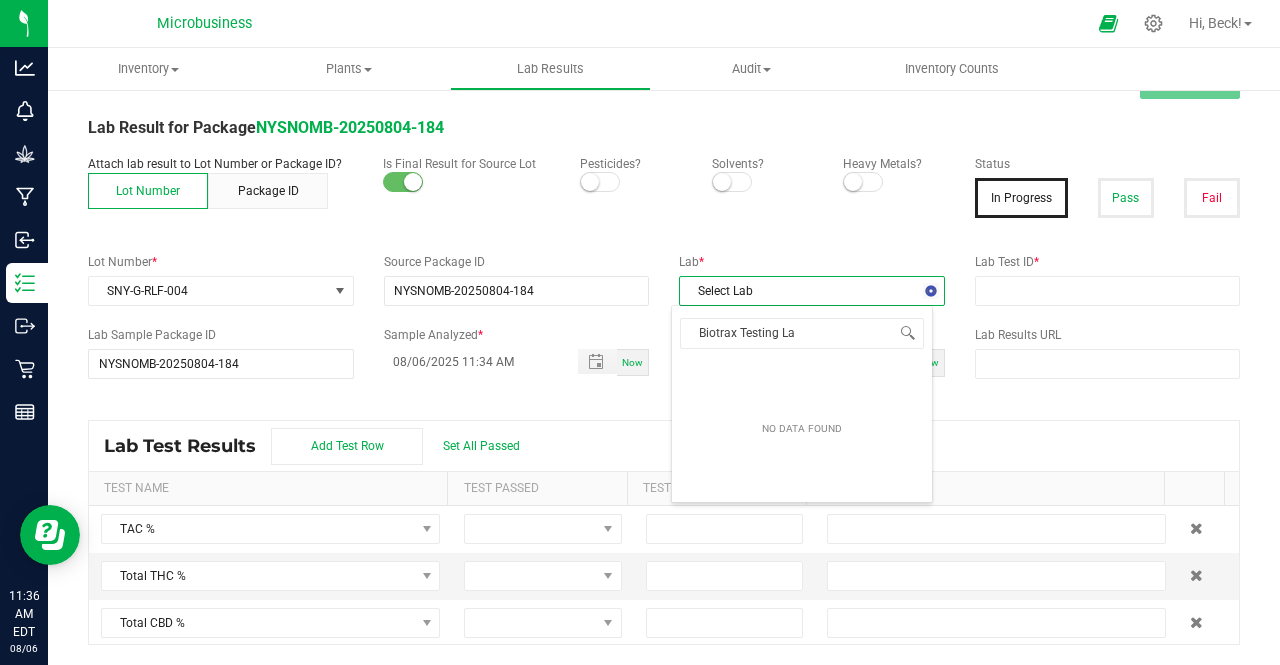 type on "Biotrax Testing Lab" 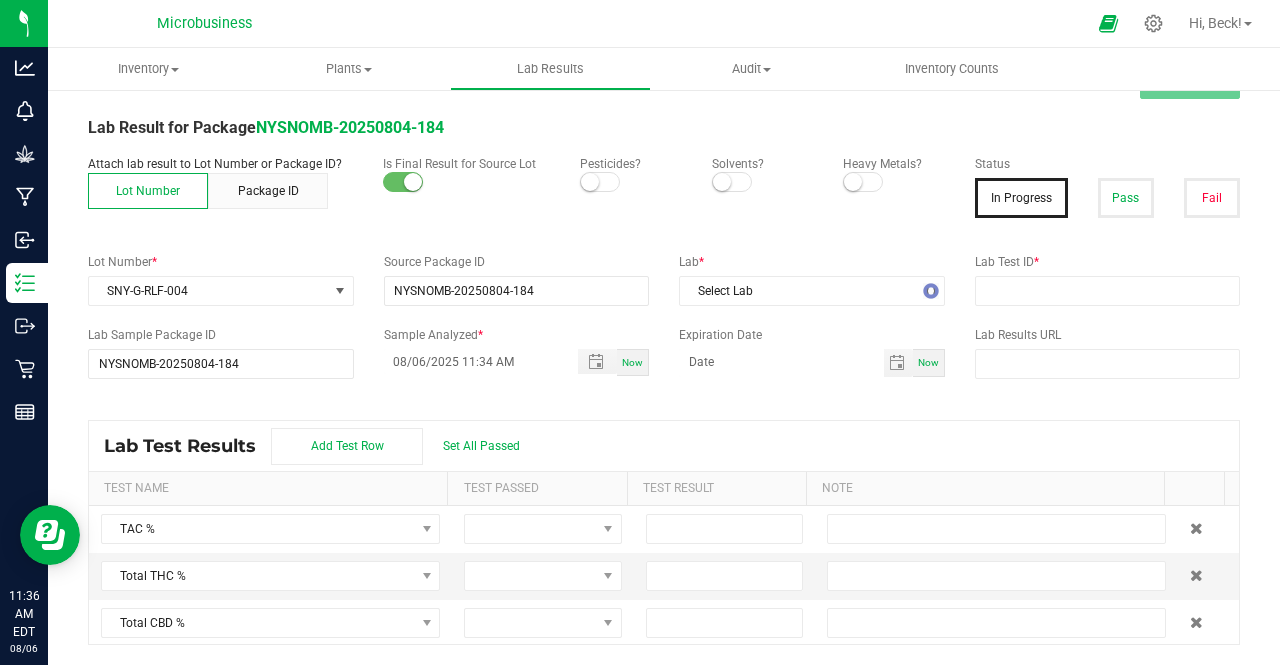 click on "All Lab Results  |  All Packages   Cancel   Save   Lab Result for Package  NYSNOMB-20250804-184 Attach lab result to Lot Number or Package ID?  Lot Number   Package ID   Is Final Result for Source Lot   Pesticides?   Solvents?   Heavy Metals?   Status   In Progress   Pass   Fail   Lot Number  * SNY-G-RLF-004  Source Package ID  NYSNOMB-20250804-184  Lab  * Select Lab  Lab Test ID  *  Lab Sample Package ID  NYSNOMB-20250804-184  Sample Analyzed  * 08/06/2025 11:34 AM Now  Expiration Date  Now  Lab Results URL   Lab Test Results   Add Test Row   Set All Passed  Test Name Test Passed Test Result Note   TAC % Total THC % Total CBD % Total Terpenes % Δ-8 THC % Δ-8 THCA % Δ-9 THC % Δ-9 THCA % Δ-10 THC % Exo-THC % HHC % THC-A % THC-O-Acetate % THCV % THCVA % CBC % CBCA % CBCV % CBD % CBD-A % CBDV % CBDVA % CBG % CBGA % CBGM % CBGV % CBL % CBN % CBND % CBT % Moisture % Agarospirol % Alpha-Amorphene % Alpha-Bisabolene % Alpha-Bisabolol % Alpha-Bulnesene % Alpha-Eudesmol % Alpha-Gurjunene % Alpha-Humulene %" at bounding box center [664, 355] 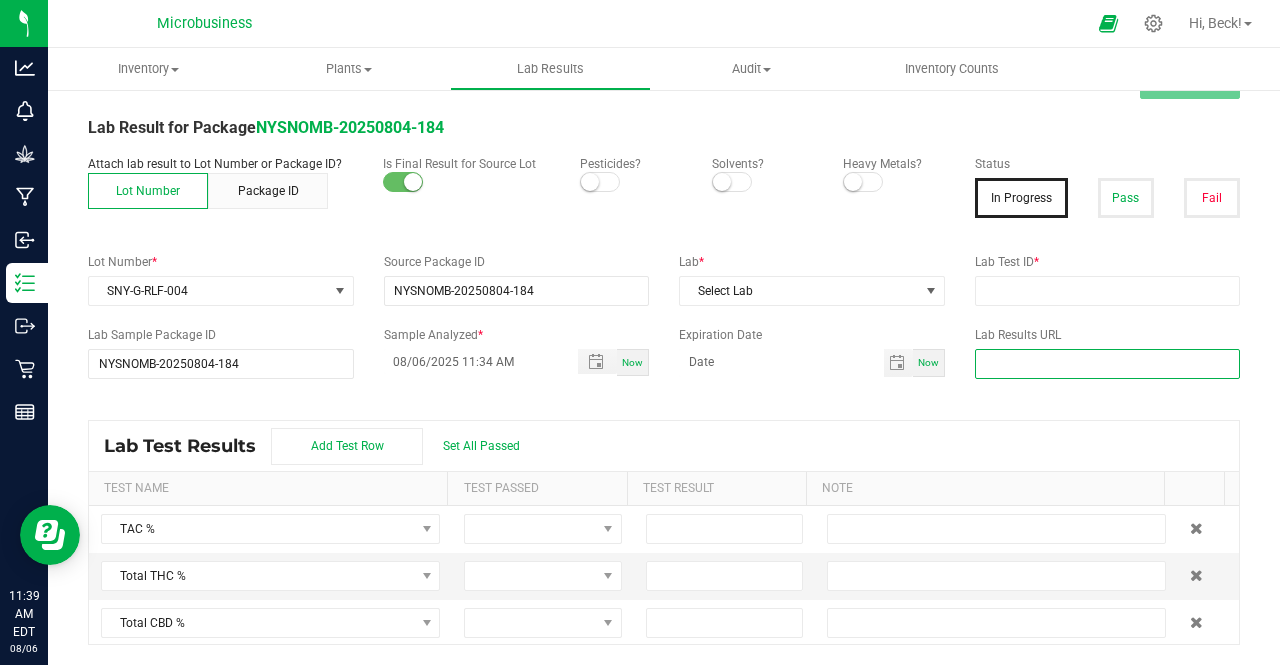 click at bounding box center (1108, 364) 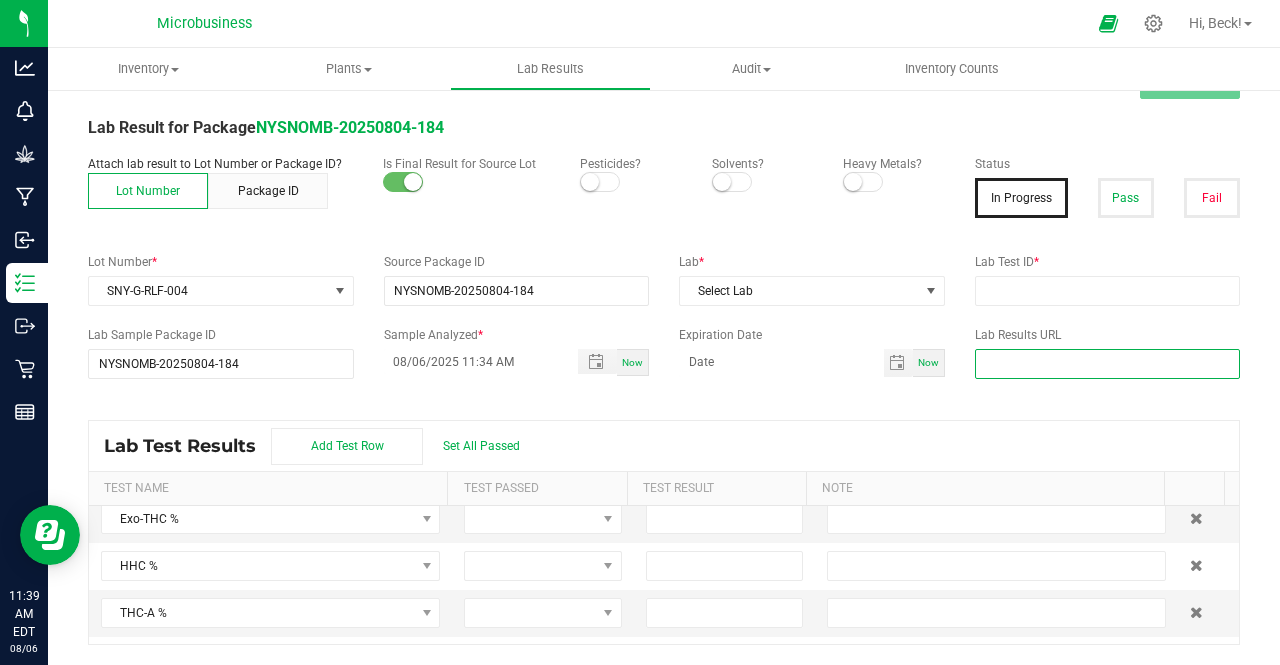 scroll, scrollTop: 434, scrollLeft: 0, axis: vertical 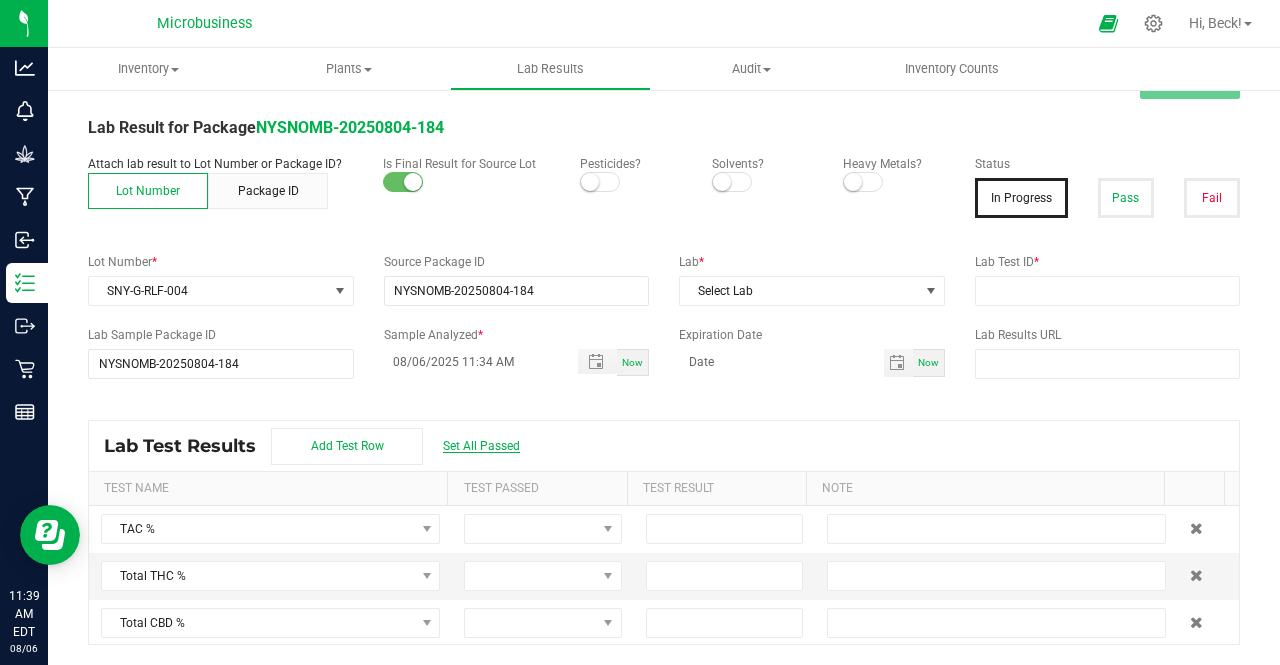 click on "Set All Passed" at bounding box center (481, 446) 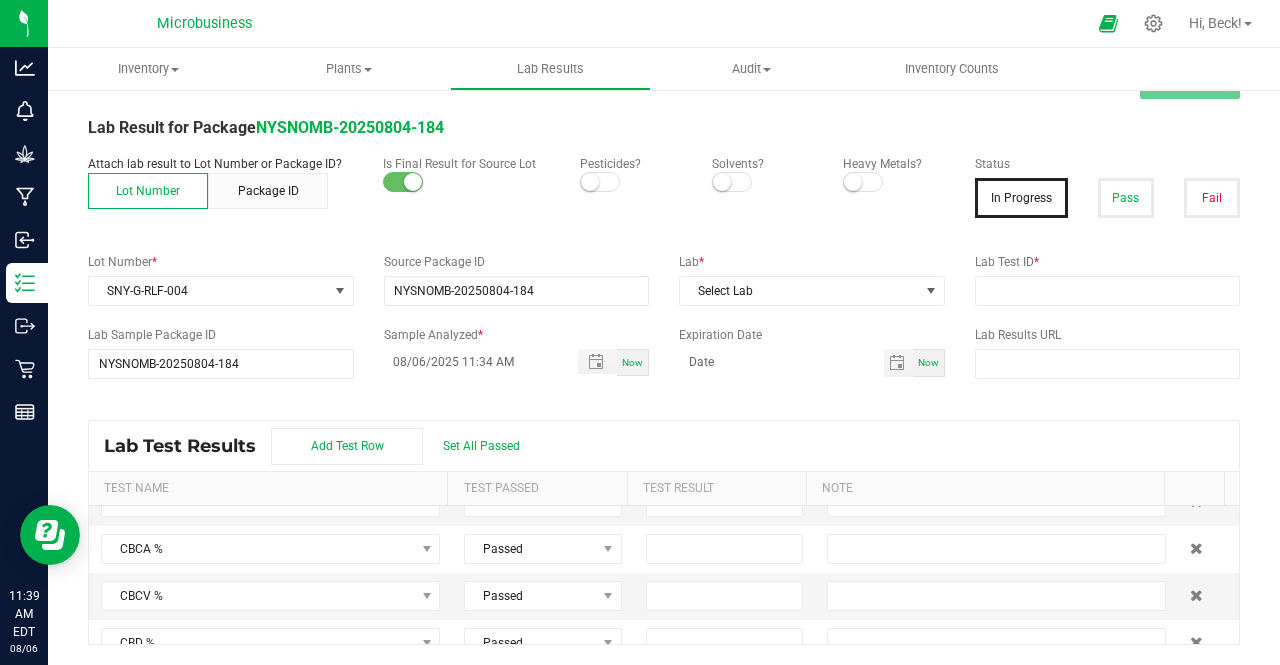 scroll, scrollTop: 733, scrollLeft: 0, axis: vertical 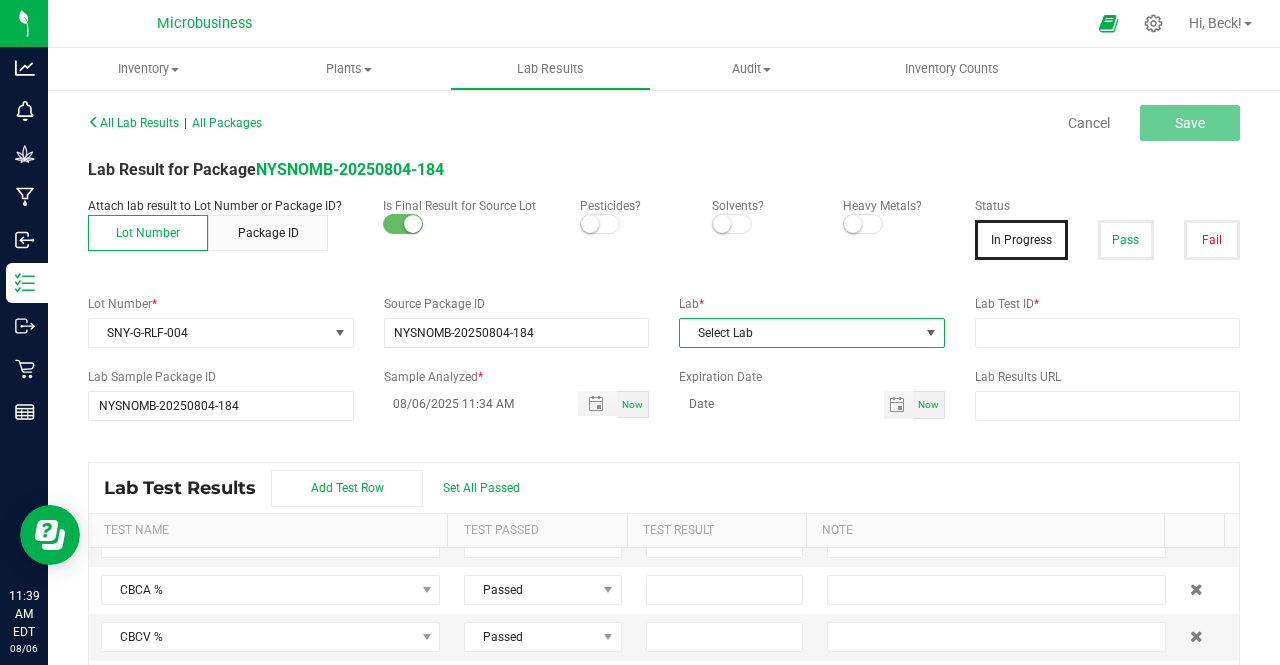 click on "Select Lab" at bounding box center (799, 333) 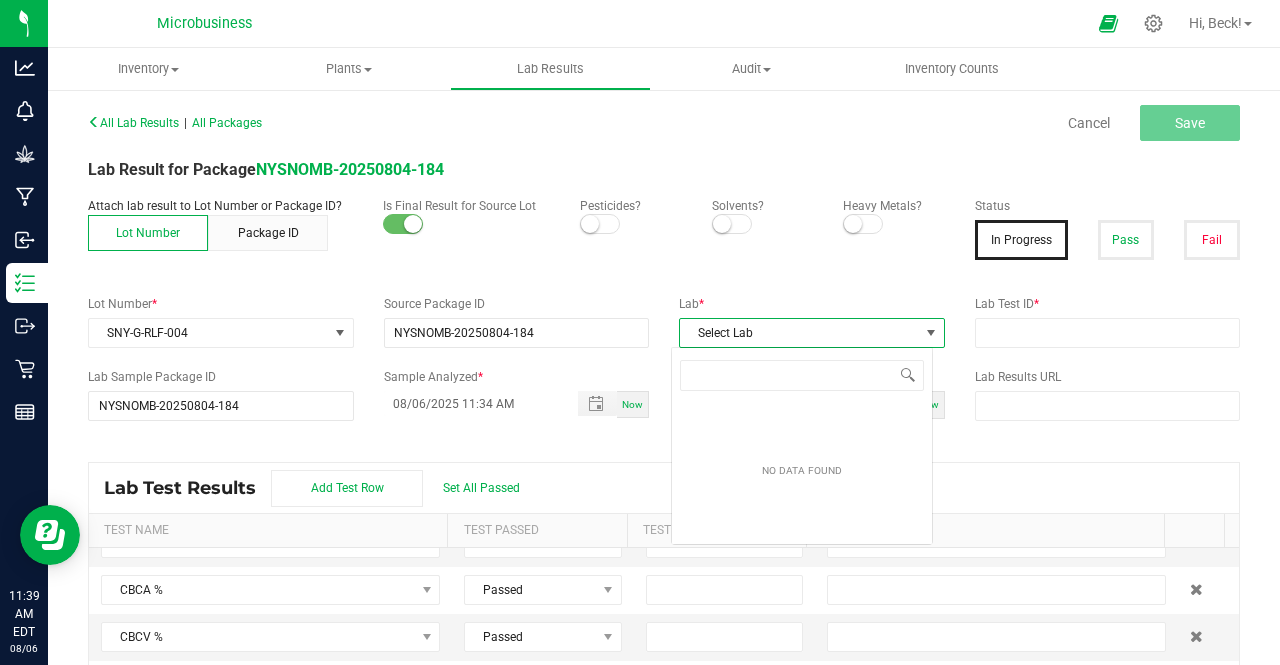 scroll, scrollTop: 99970, scrollLeft: 99738, axis: both 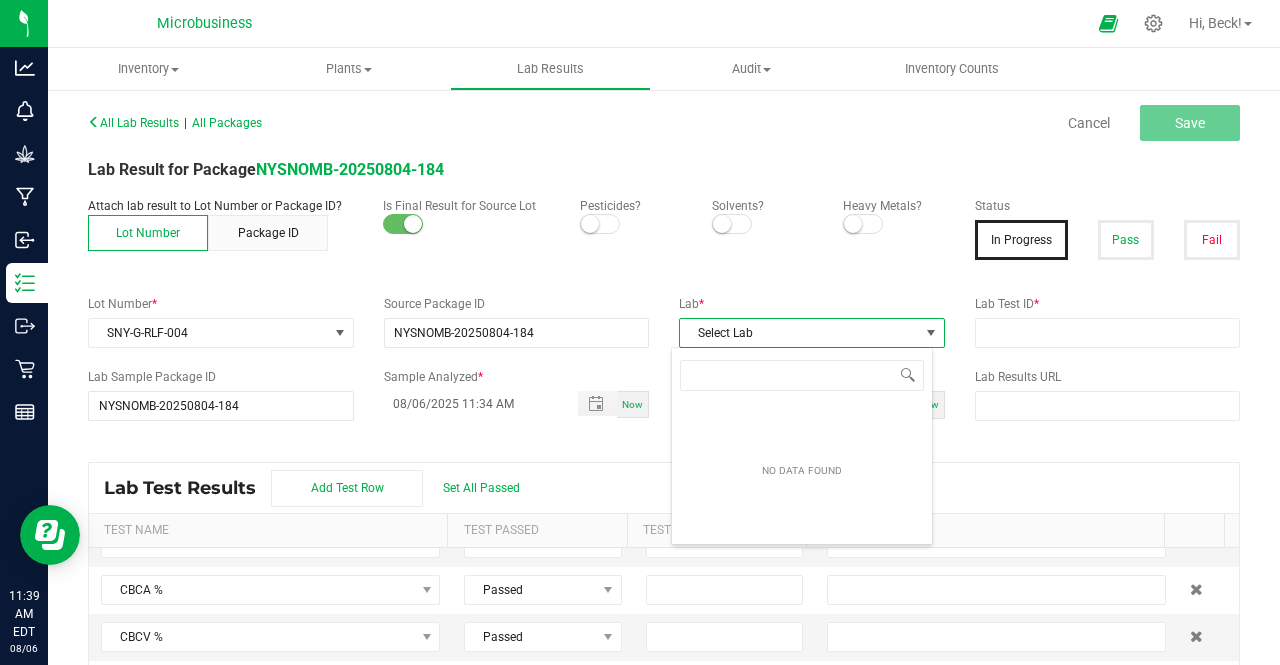 click on "Attach lab result to Lot Number or Package ID?  Lot Number   Package ID   Is Final Result for Source Lot   Pesticides?   Solvents?   Heavy Metals?   Status   In Progress   Pass   Fail" at bounding box center (664, 236) 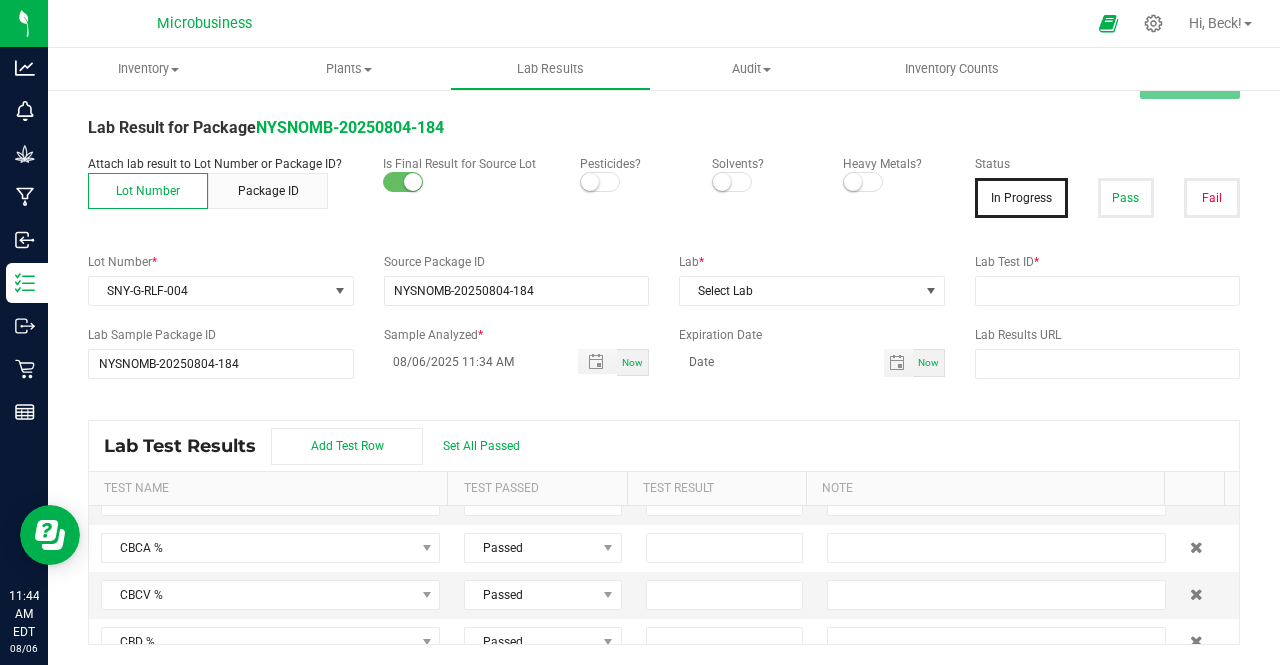 scroll, scrollTop: 0, scrollLeft: 0, axis: both 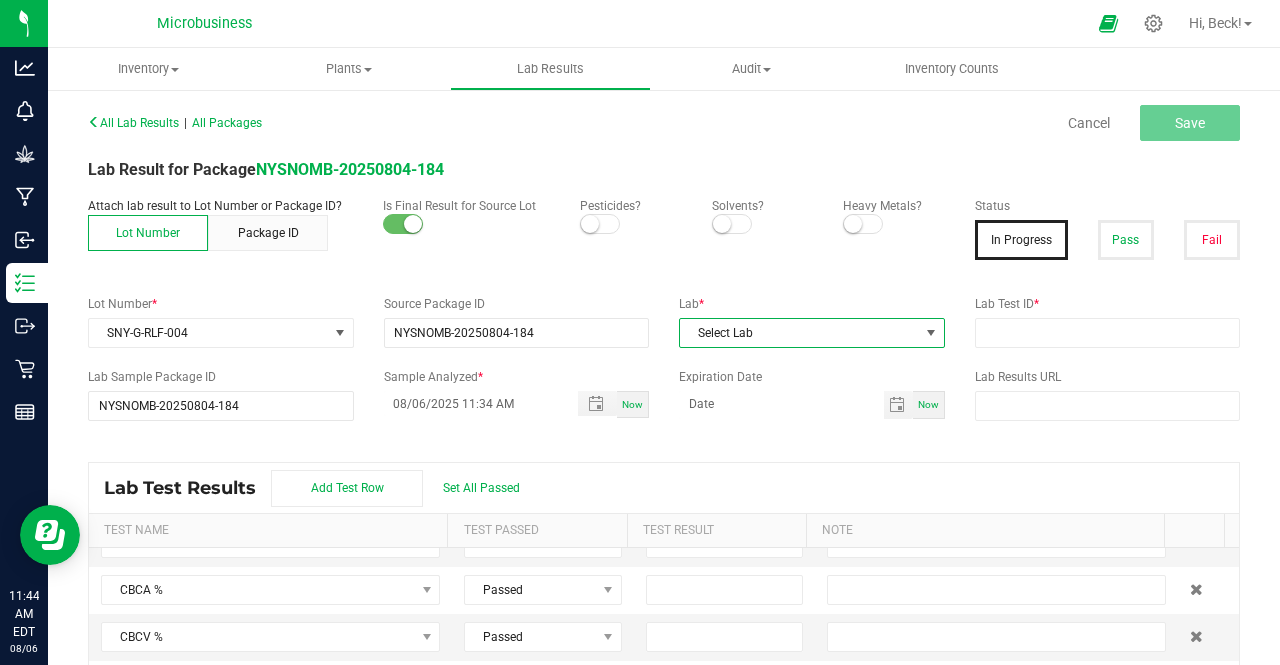 click on "Select Lab" at bounding box center [799, 333] 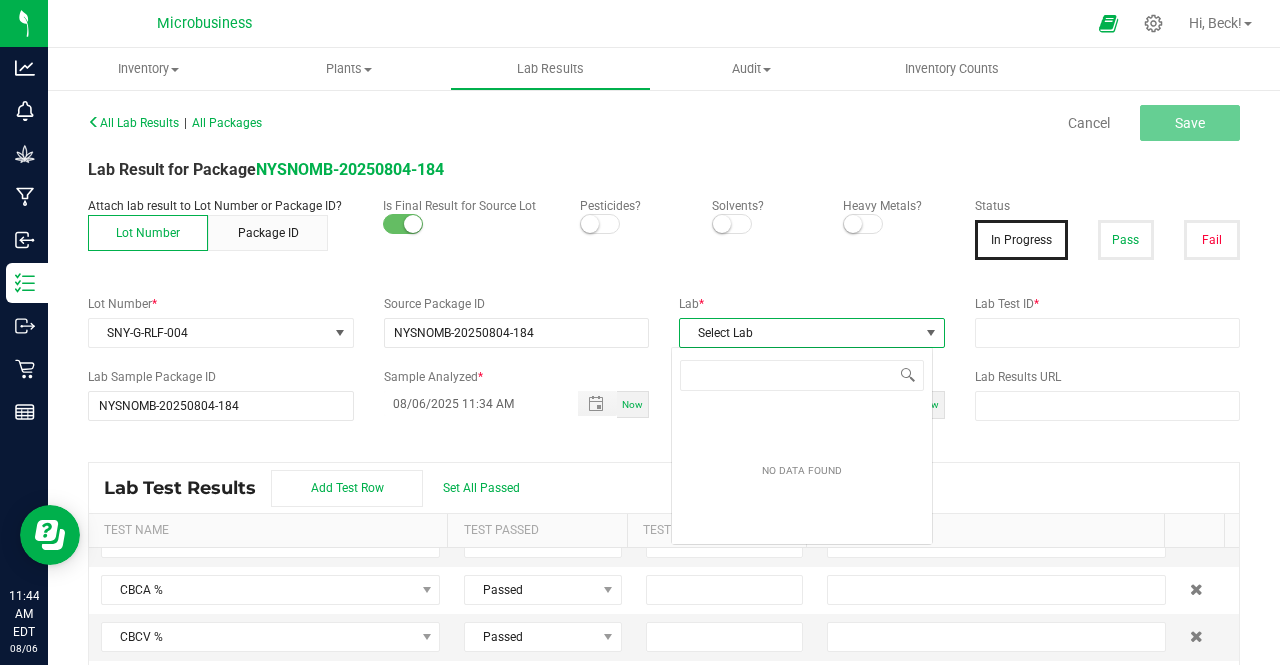 scroll, scrollTop: 99970, scrollLeft: 99738, axis: both 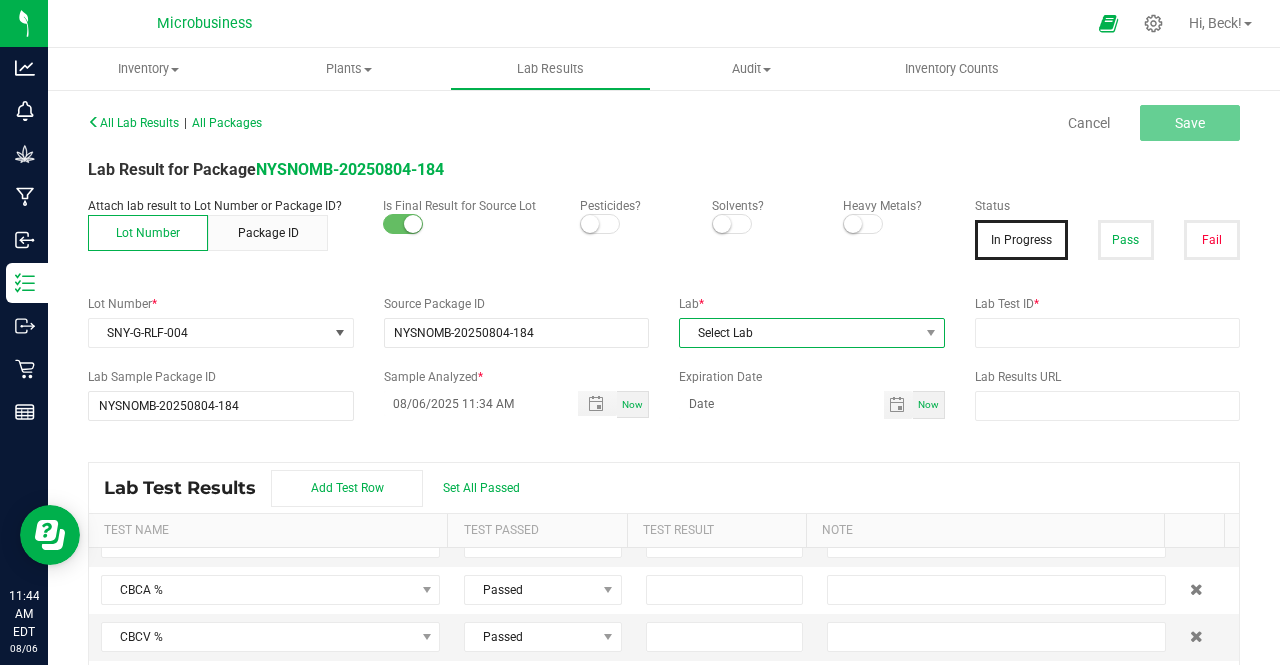 click on "Select Lab" at bounding box center [799, 333] 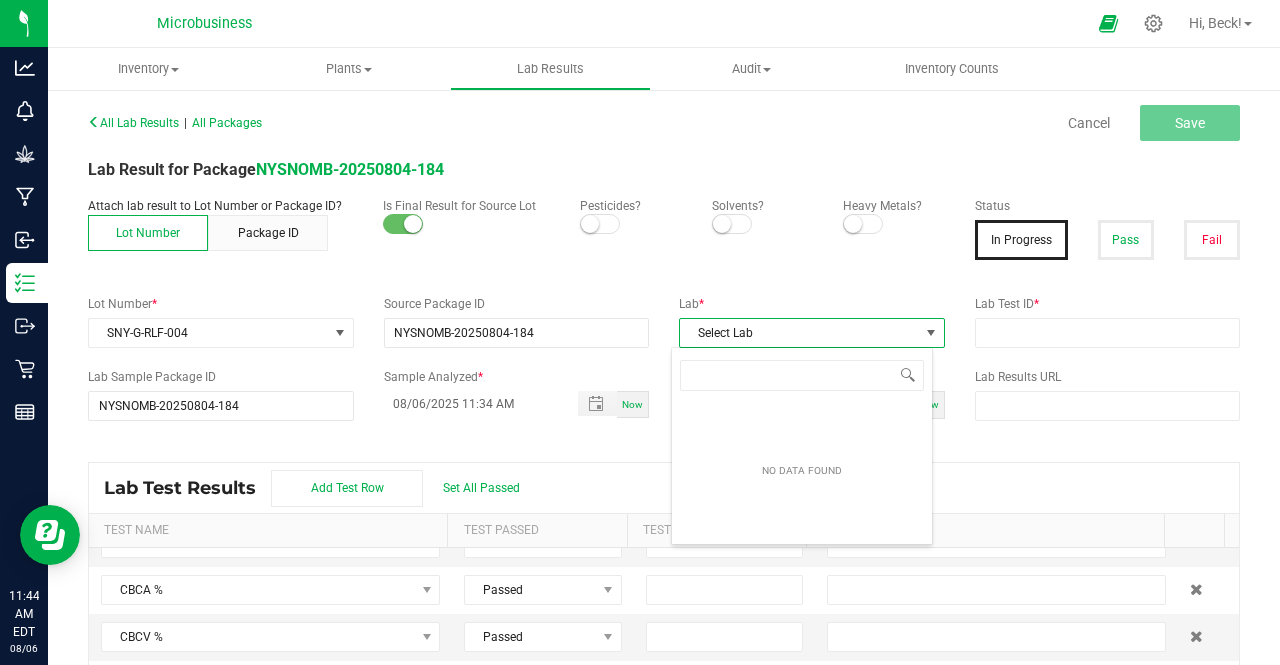scroll, scrollTop: 99970, scrollLeft: 99738, axis: both 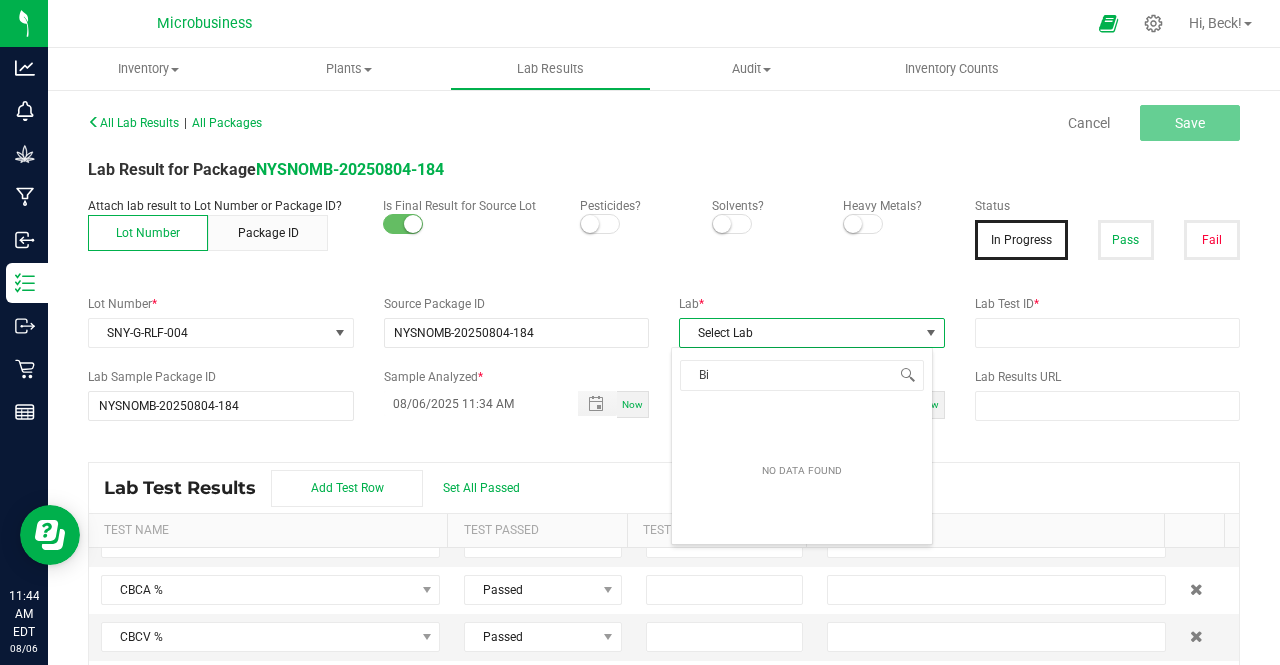 type on "B" 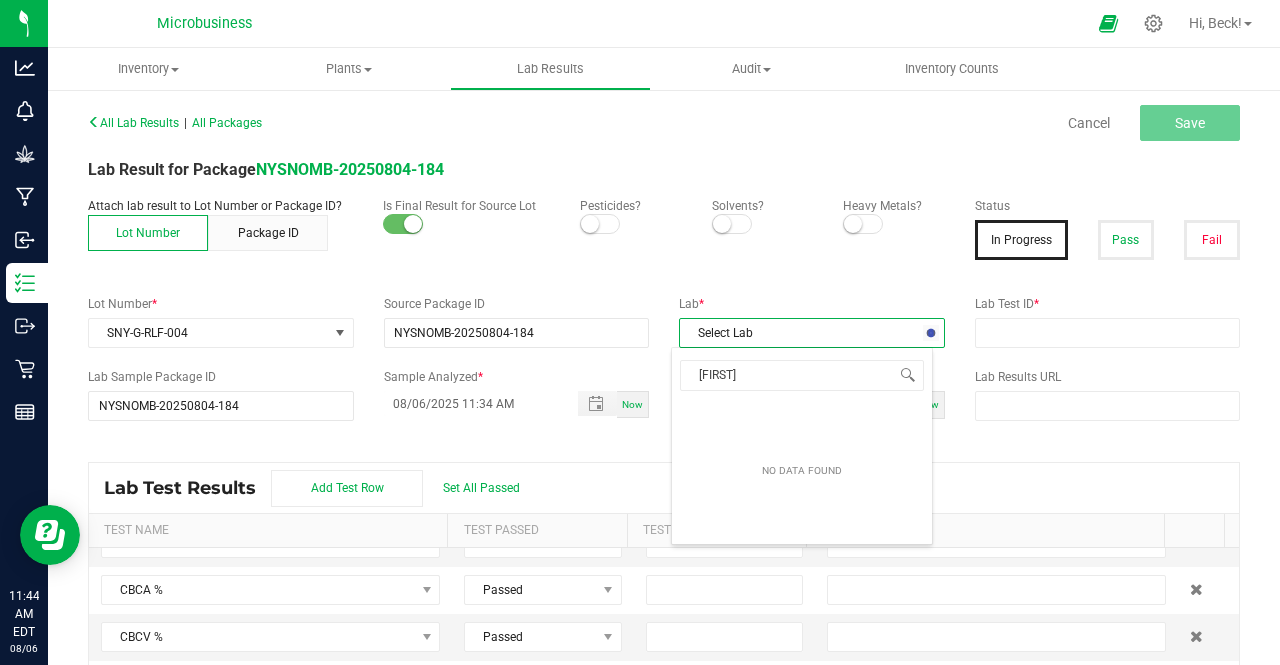 type on "Kaycha" 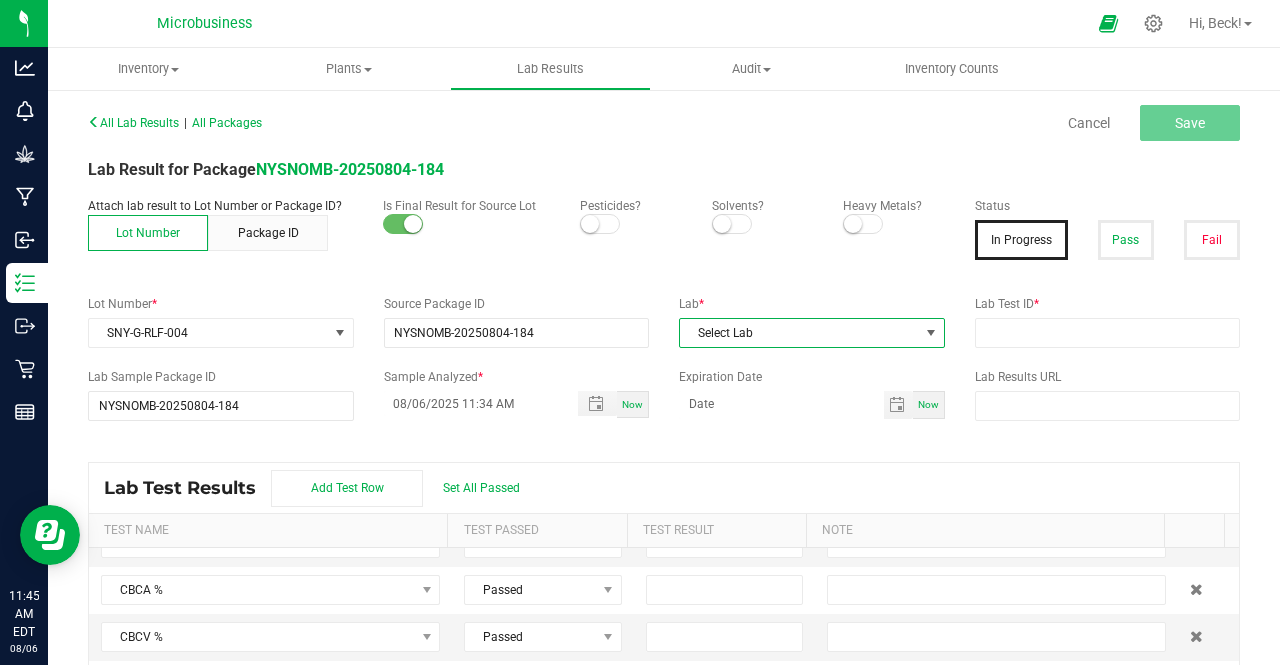 scroll, scrollTop: 42, scrollLeft: 0, axis: vertical 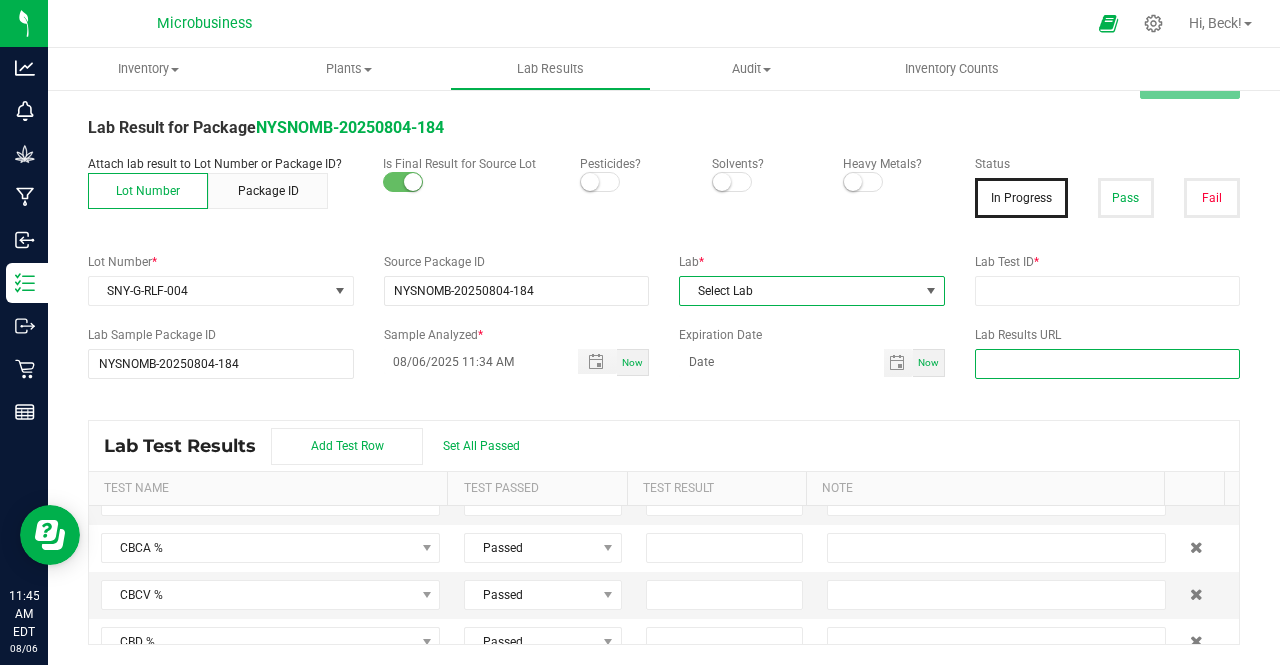 click at bounding box center [1108, 364] 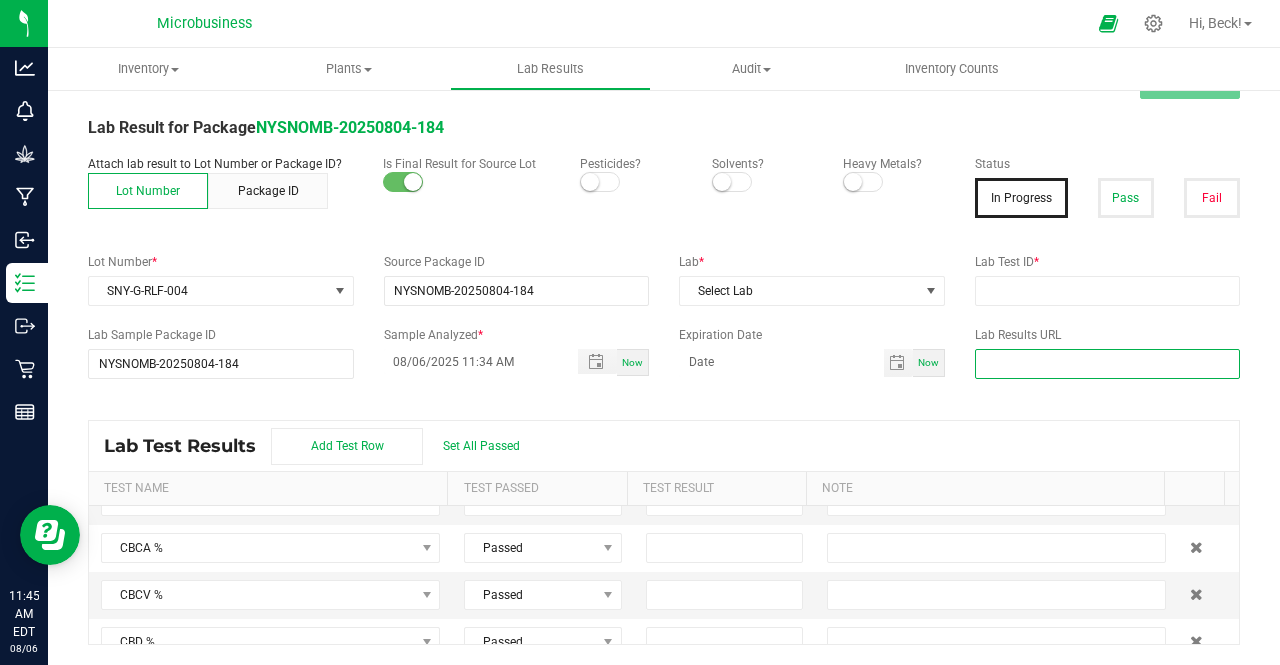 click at bounding box center (1108, 364) 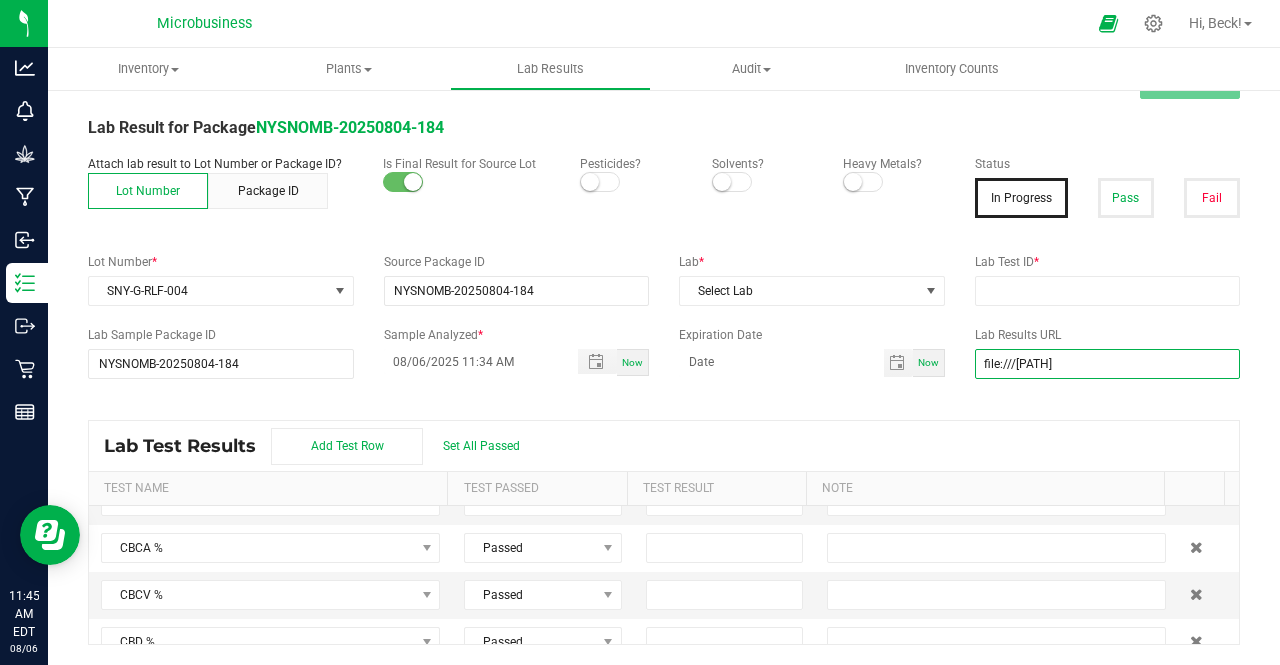 scroll, scrollTop: 0, scrollLeft: 98, axis: horizontal 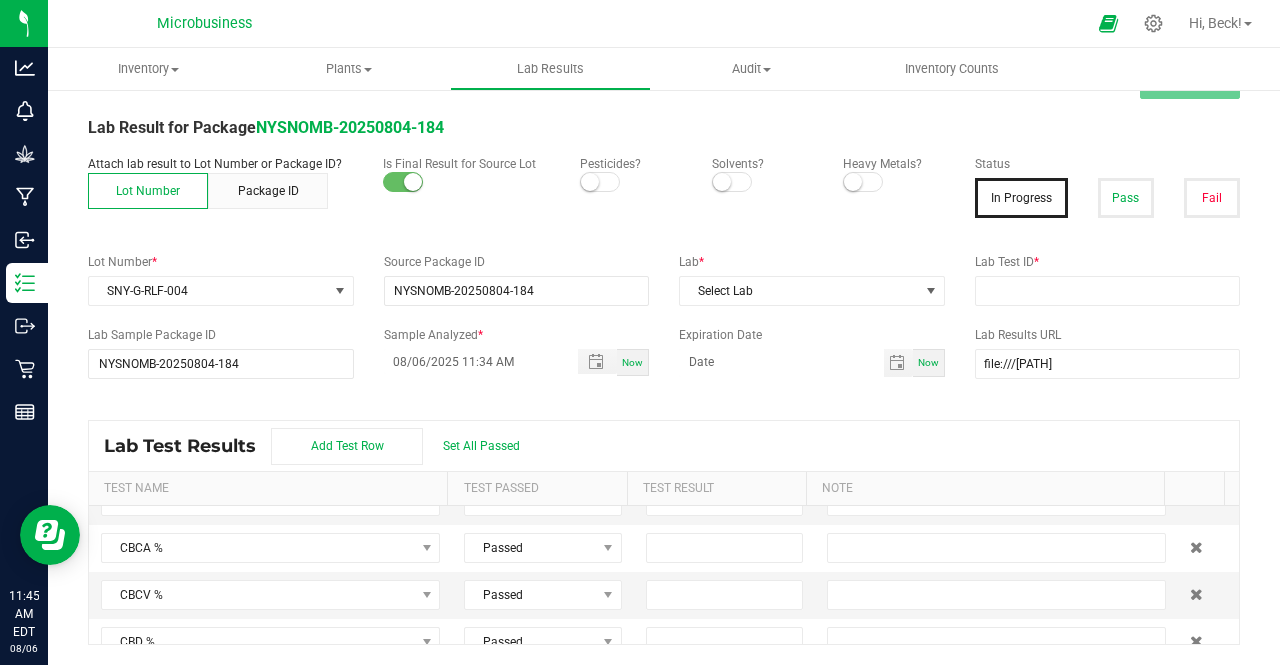 click on "All Lab Results  |  All Packages   Cancel   Save   Lab Result for Package  NYSNOMB-20250804-184 Attach lab result to Lot Number or Package ID?  Lot Number   Package ID   Is Final Result for Source Lot   Pesticides?   Solvents?   Heavy Metals?   Status   In Progress   Pass   Fail   Lot Number  * SNY-G-RLF-004  Source Package ID  NYSNOMB-20250804-184  Lab  * Select Lab  Lab Test ID  *  Lab Sample Package ID  NYSNOMB-20250804-184  Sample Analyzed  * 08/06/2025 11:34 AM Now  Expiration Date  Now  Lab Results URL  file:///C:/Users/deerc/Downloads/SNY-G-RLF-004%20(PASS).pdf  Lab Test Results   Add Test Row   Set All Passed  Test Name Test Passed Test Result Note   TAC % Passed Total THC % Passed Total CBD % Passed Total Terpenes % Passed Δ-8 THC % Passed Δ-8 THCA % Passed Δ-9 THC % Passed Δ-9 THCA % Passed Δ-10 THC % Passed Exo-THC % Passed HHC % Passed THC-A % Passed THC-O-Acetate % Passed THCV % Passed THCVA % Passed CBC % Passed CBCA % Passed CBCV % Passed CBD % Passed CBD-A % Passed CBDV % Passed Passed" at bounding box center [664, 355] 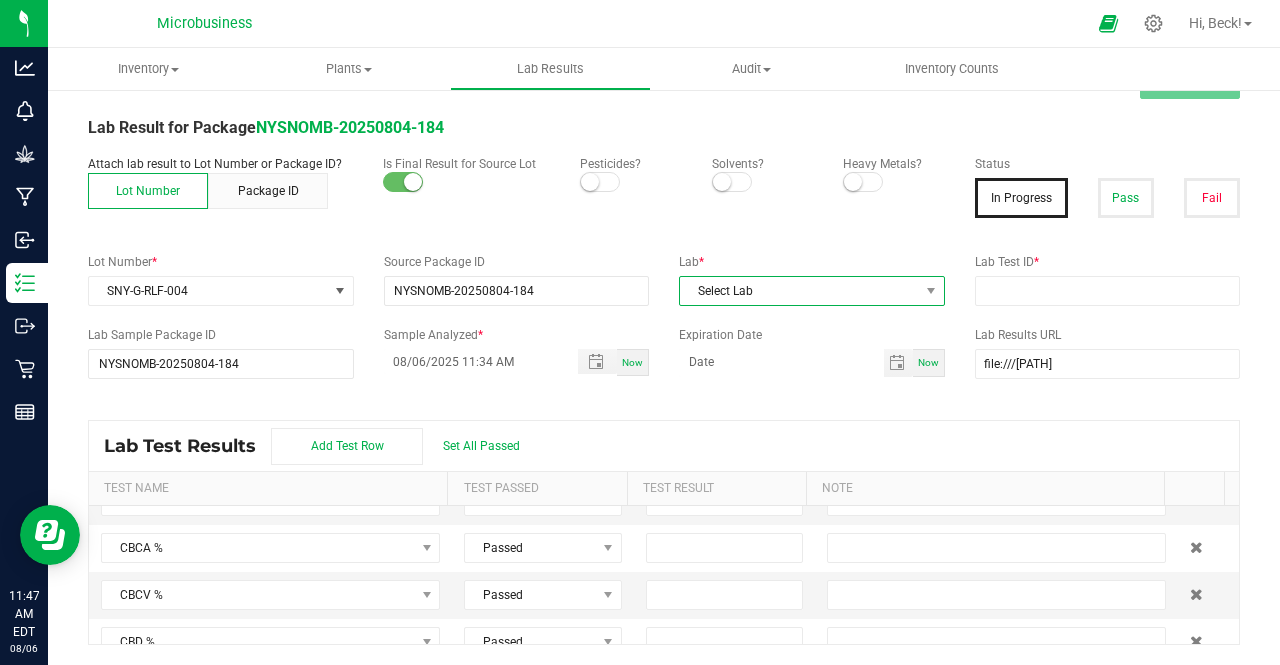 click on "Select Lab" at bounding box center (799, 291) 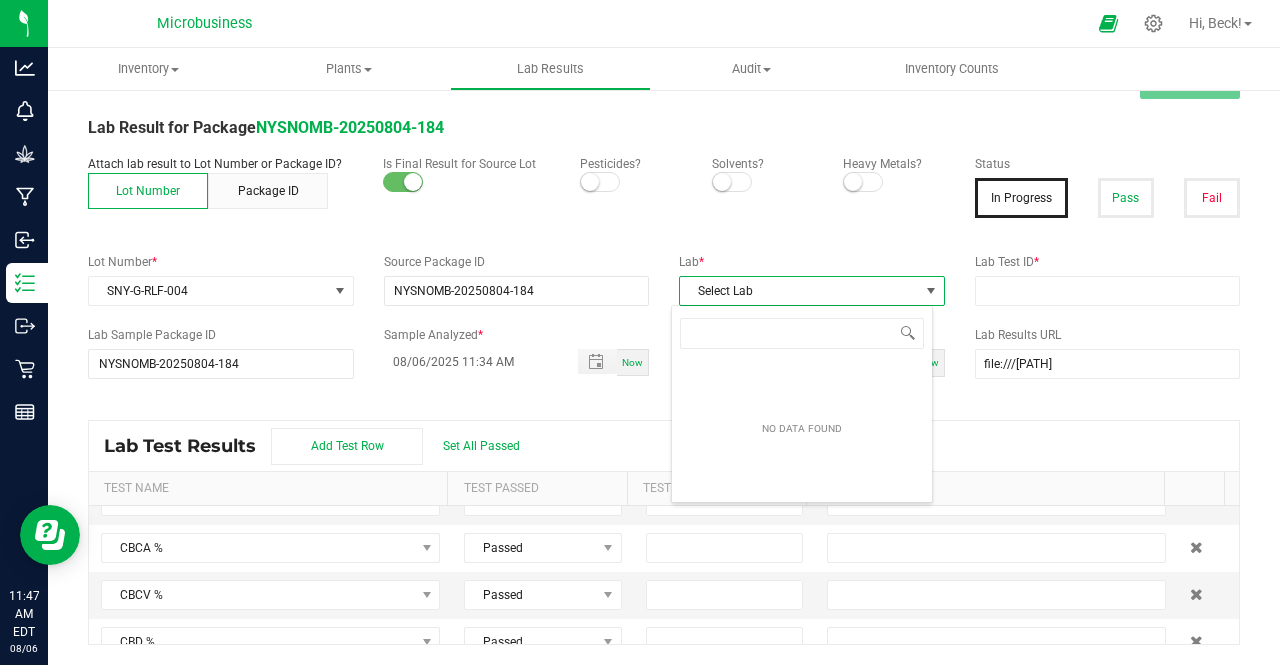scroll, scrollTop: 99970, scrollLeft: 99738, axis: both 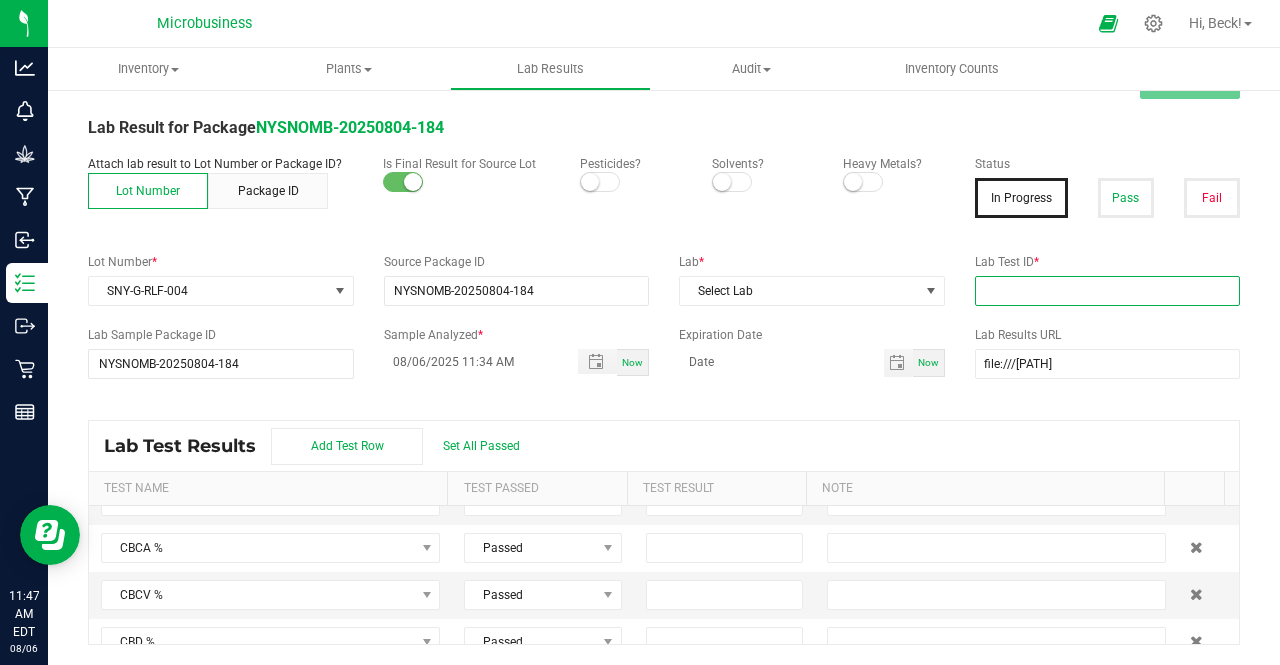 click at bounding box center (1108, 291) 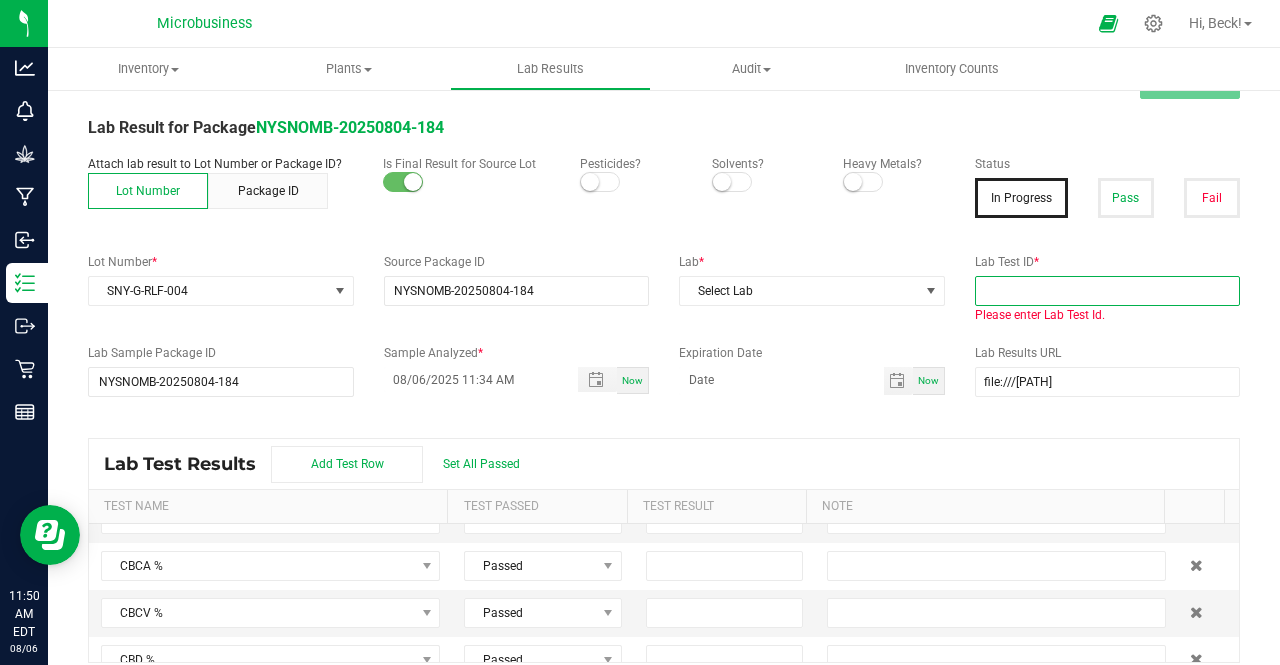 scroll, scrollTop: 0, scrollLeft: 0, axis: both 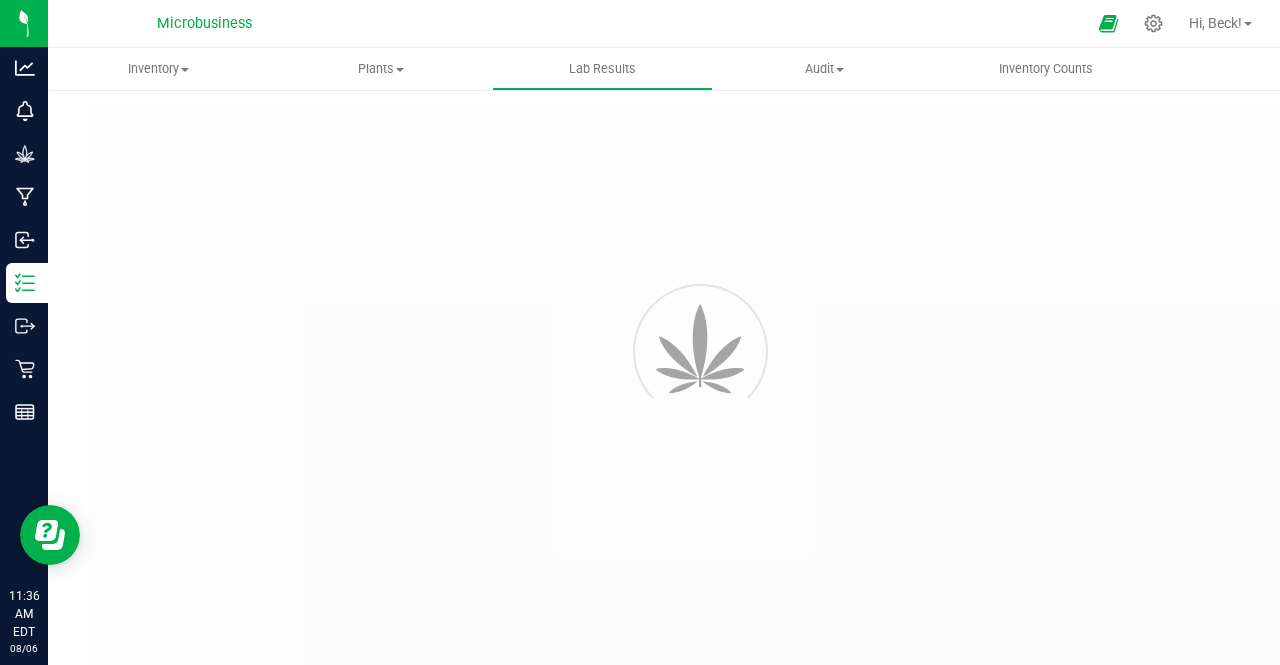 type on "NYSNOMB-20250804-184" 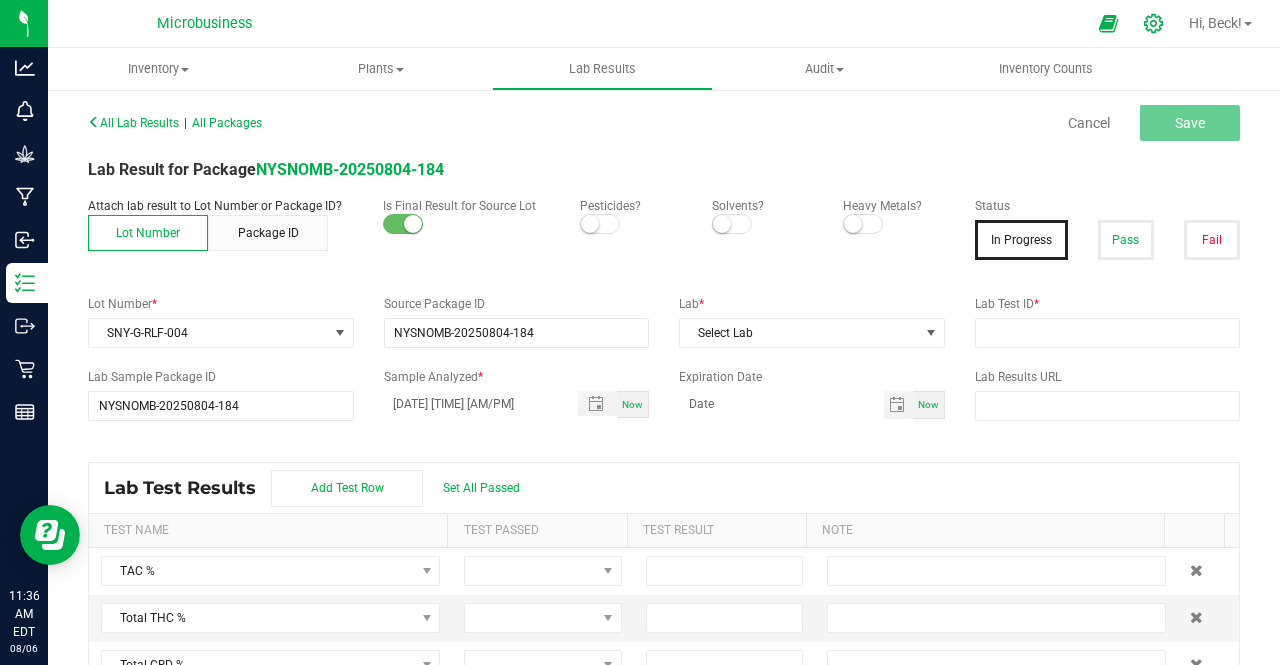 click 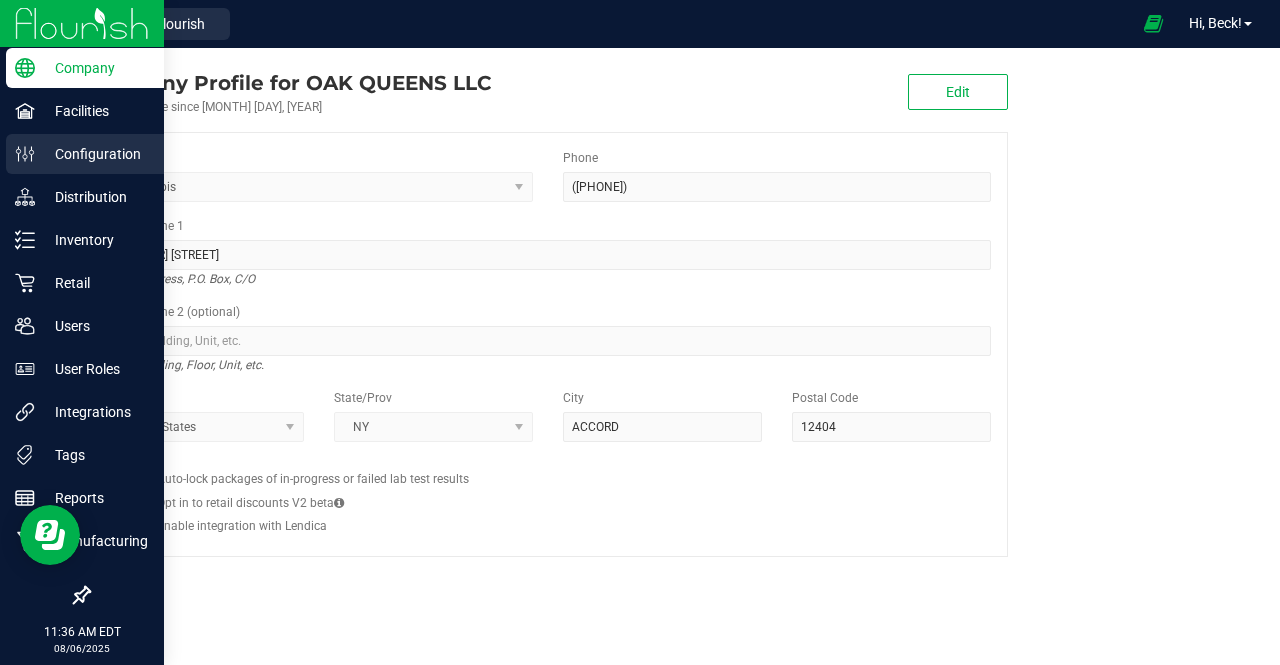 click on "Configuration" at bounding box center [95, 154] 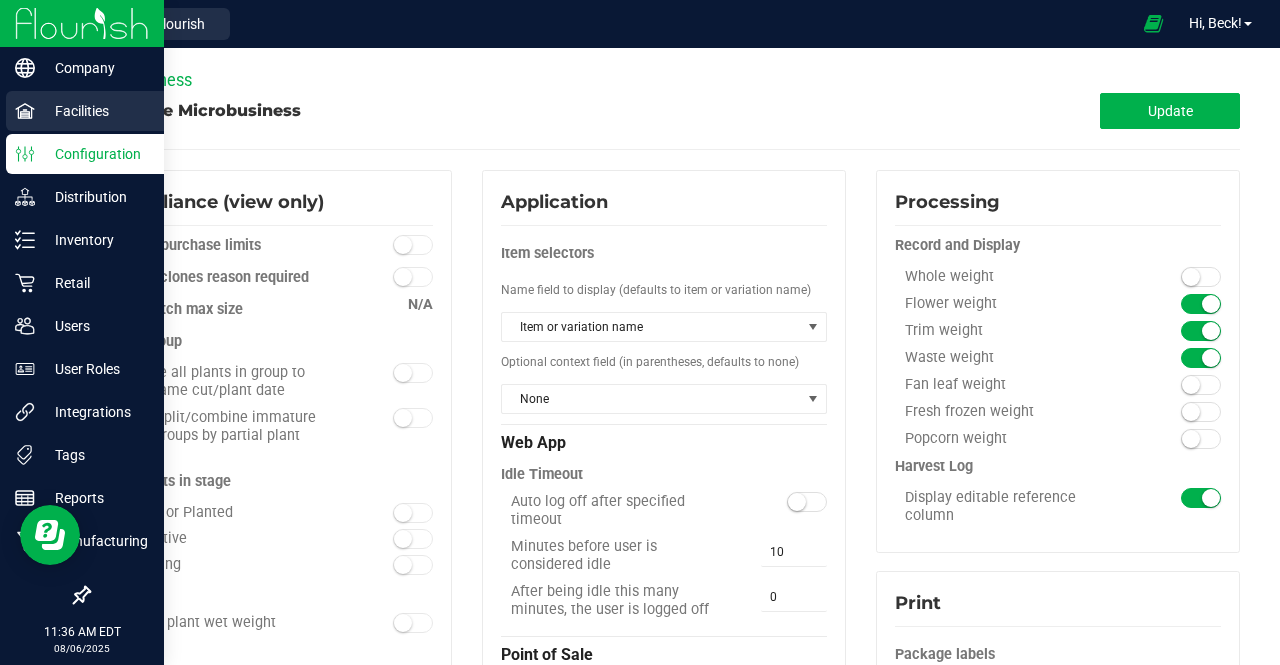 click on "Facilities" at bounding box center (95, 111) 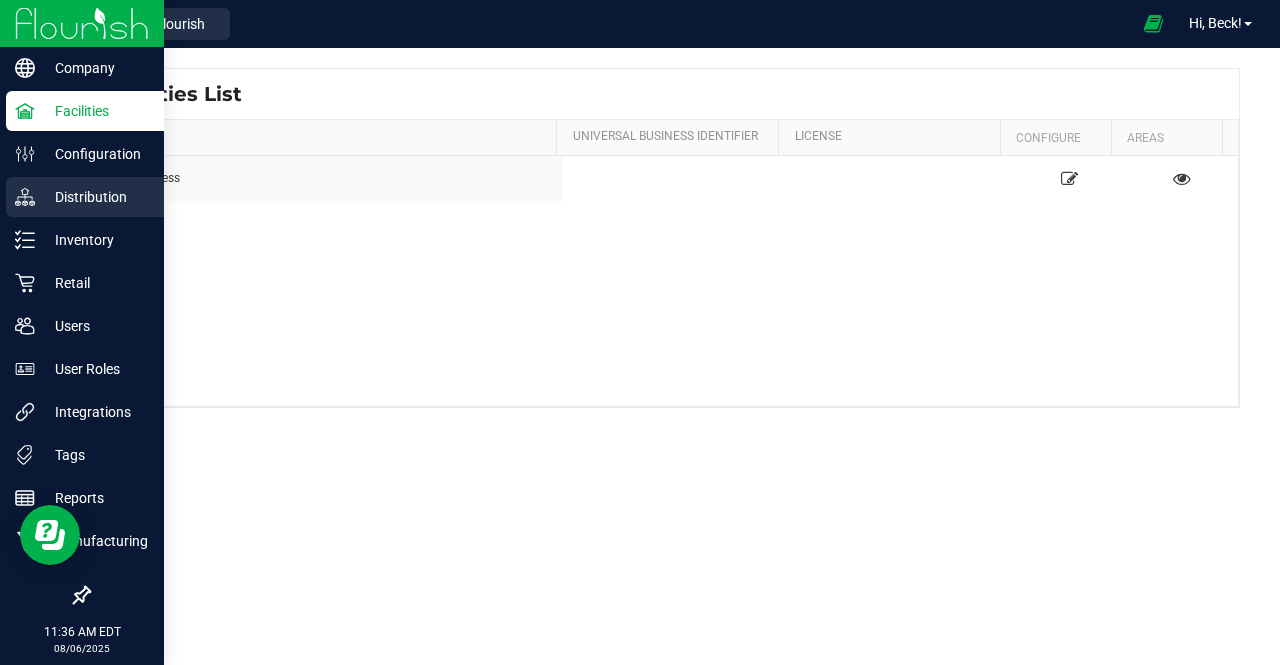 click on "Distribution" at bounding box center (85, 197) 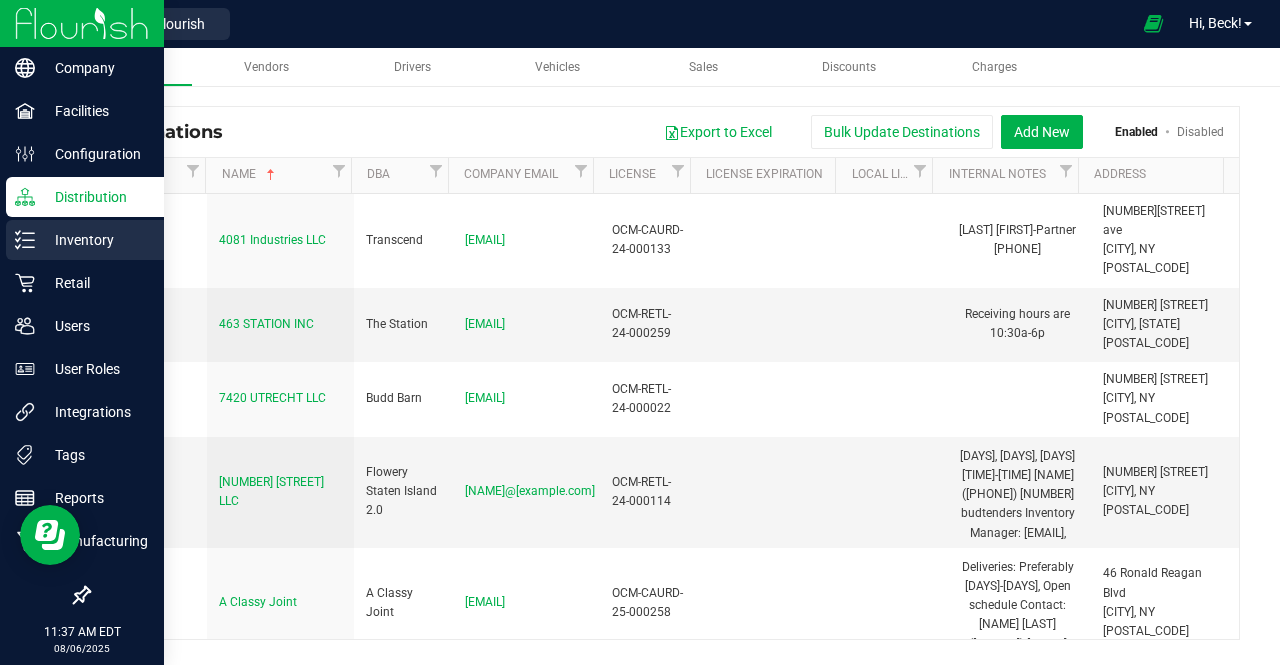 click on "Inventory" at bounding box center [95, 240] 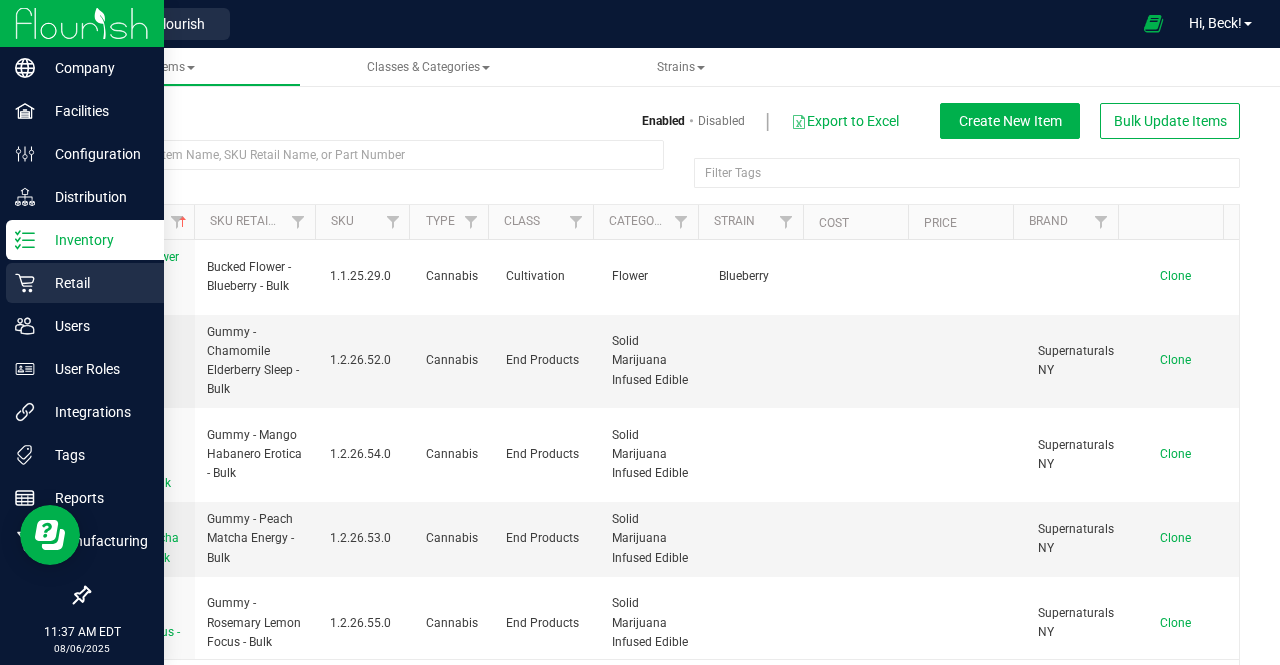 click on "Retail" at bounding box center (95, 283) 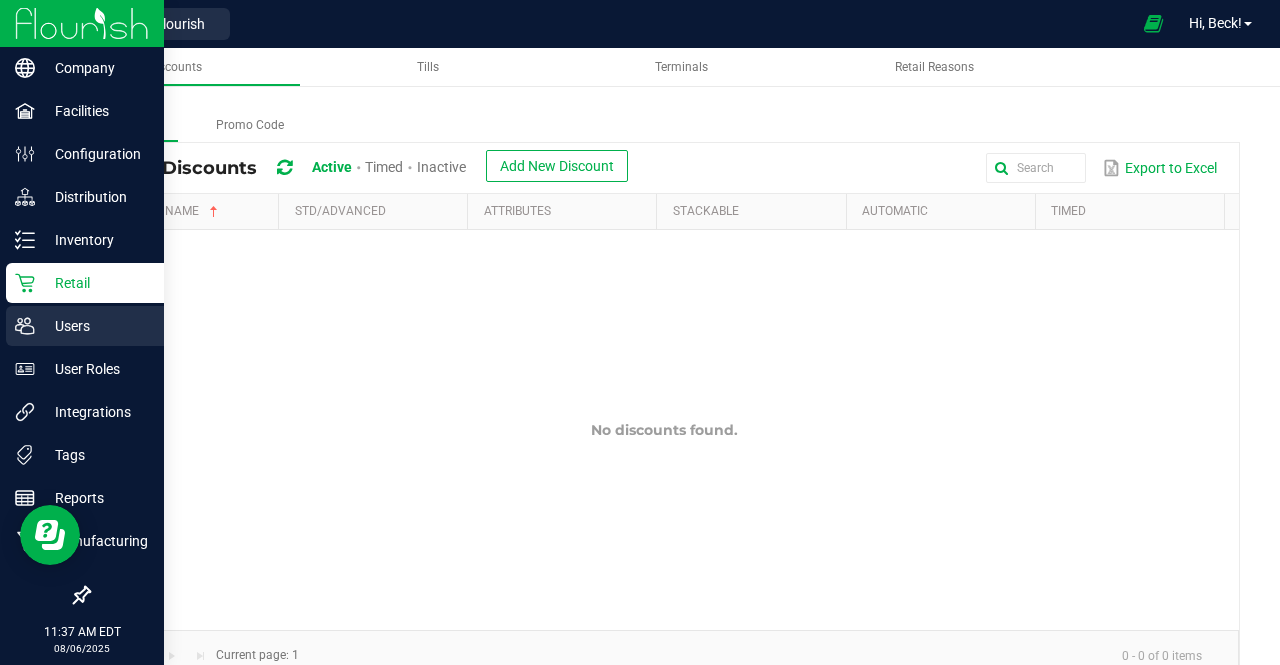 click on "Users" at bounding box center (95, 326) 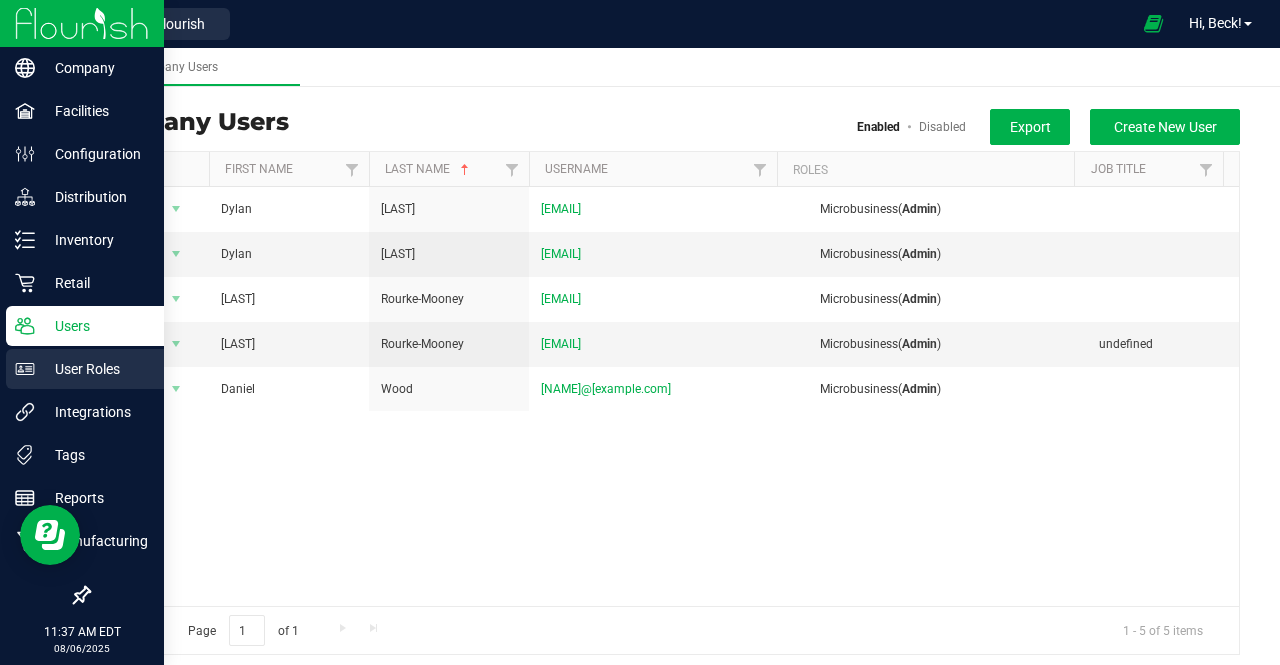 click on "User Roles" at bounding box center [95, 369] 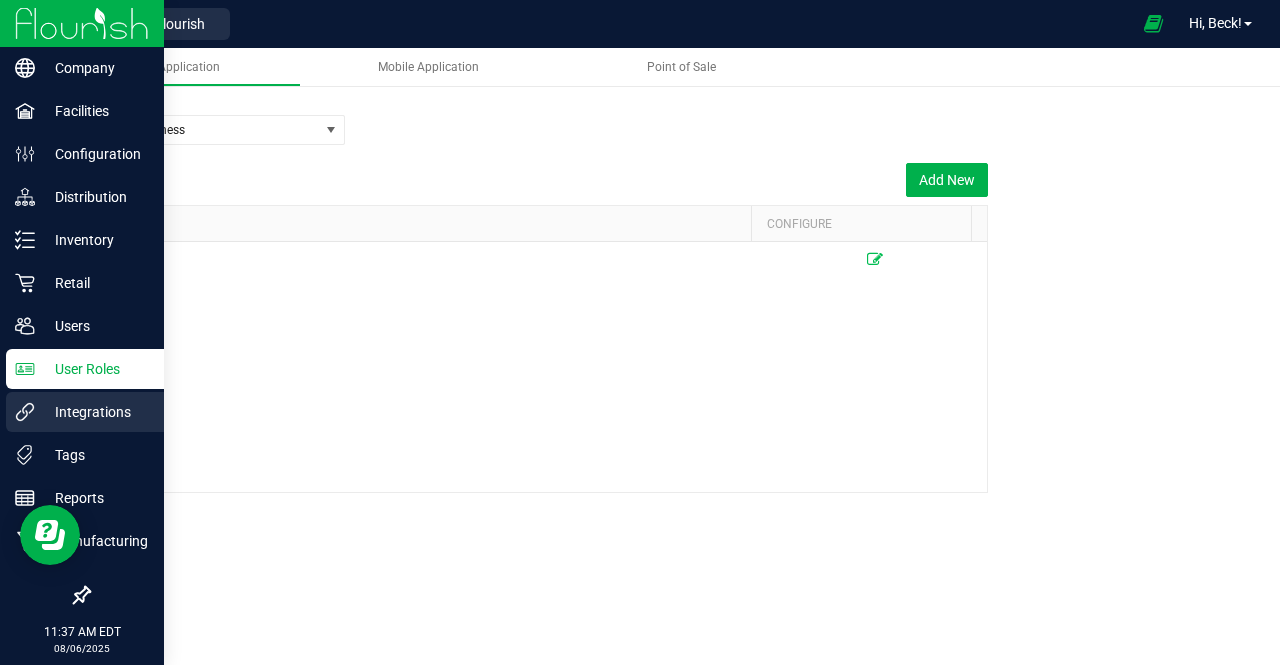 click on "Integrations" at bounding box center [95, 412] 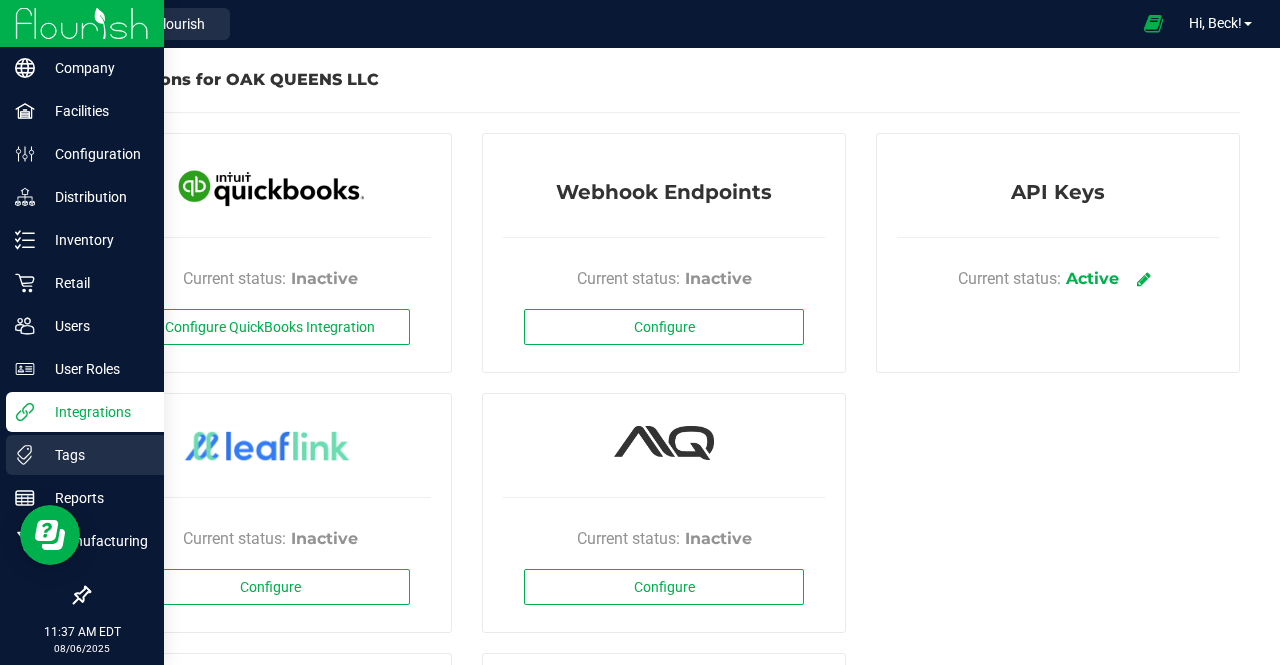 click on "Tags" at bounding box center [95, 455] 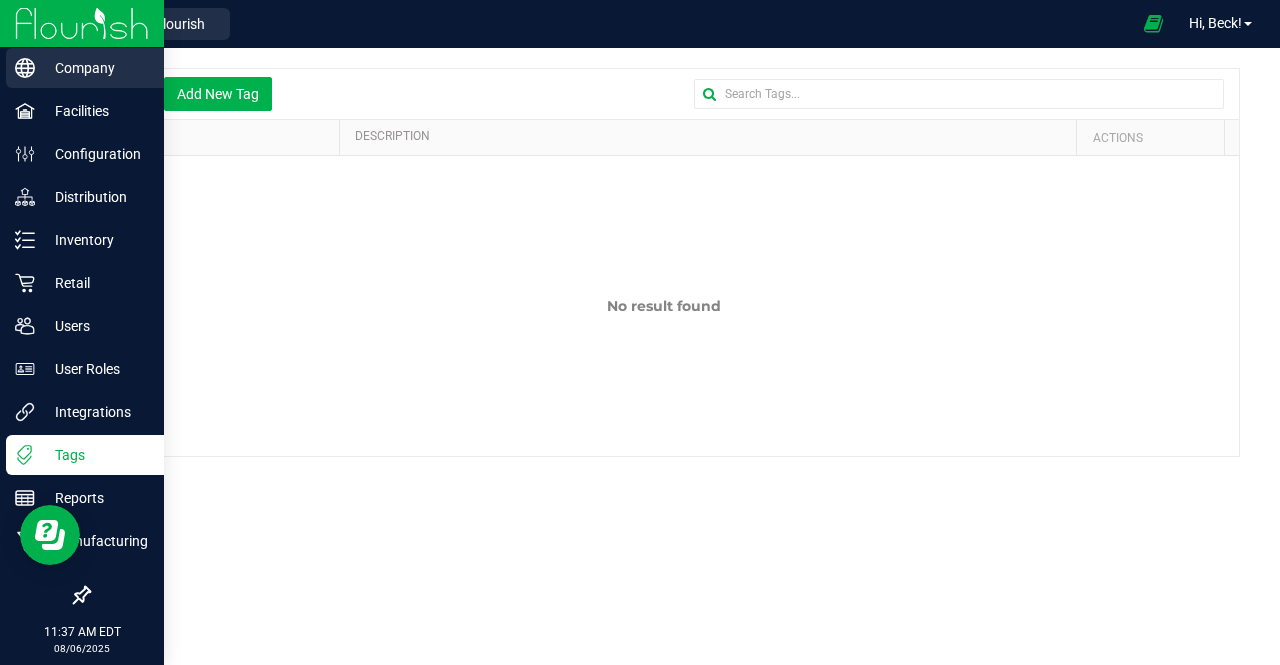 click 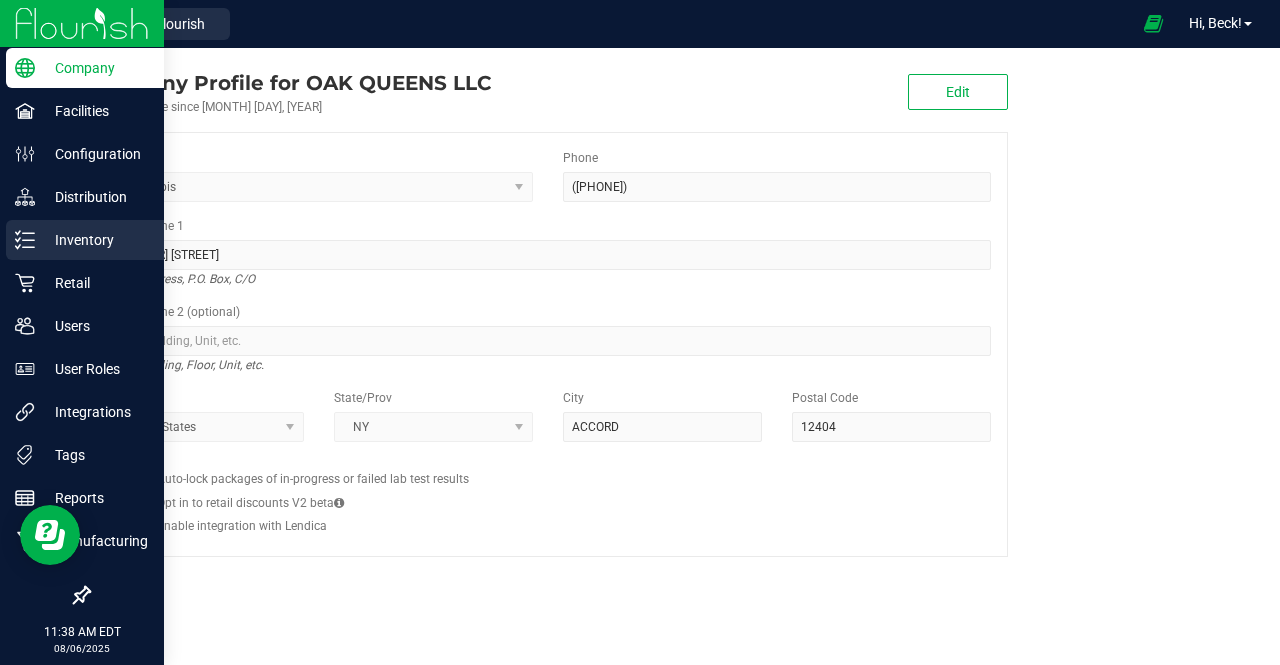 click on "Inventory" at bounding box center [95, 240] 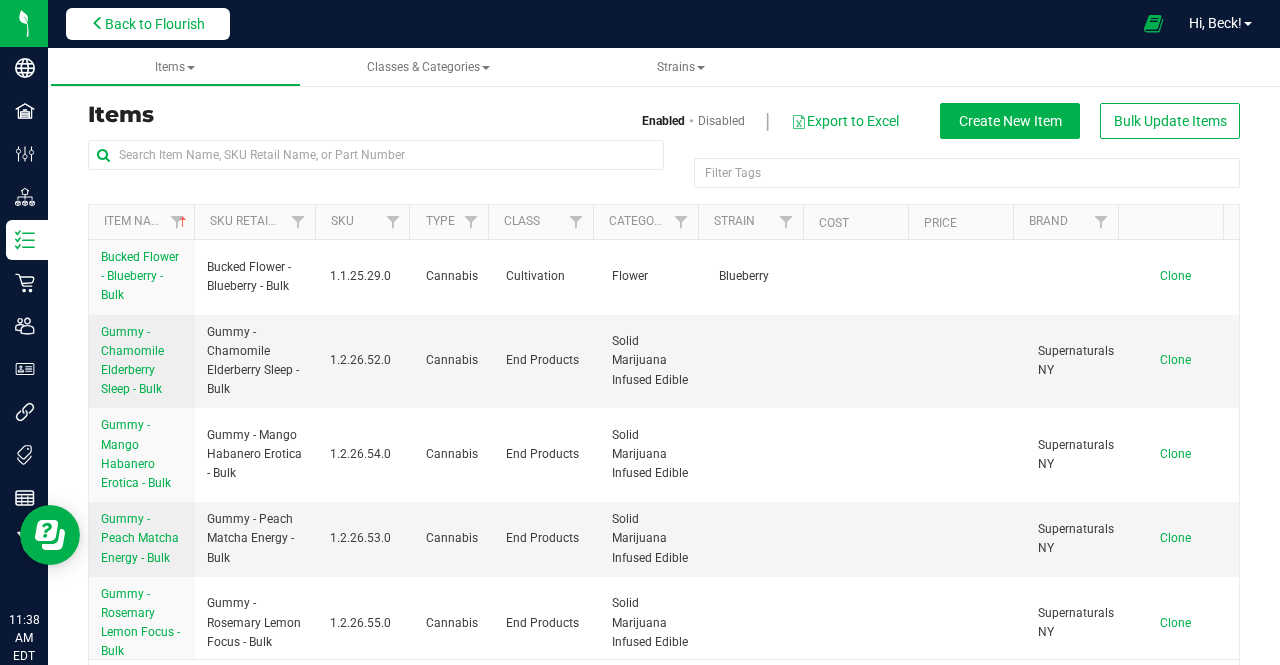 click on "Back to Flourish" at bounding box center (155, 24) 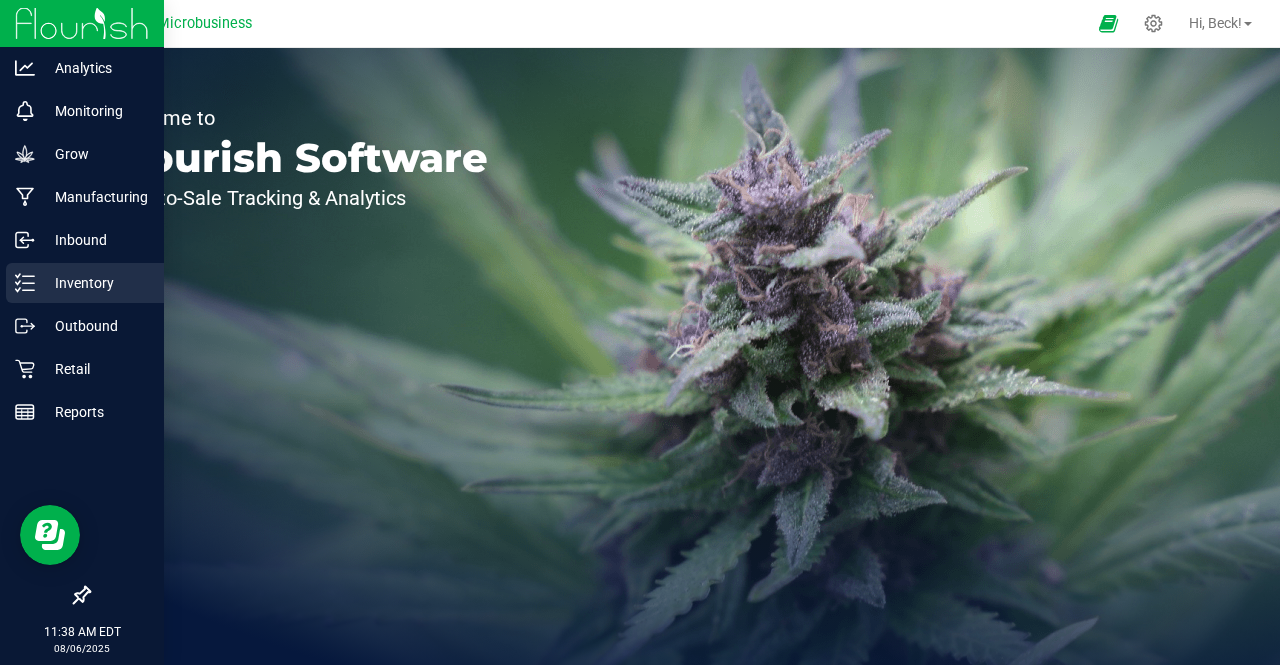 click on "Inventory" at bounding box center (95, 283) 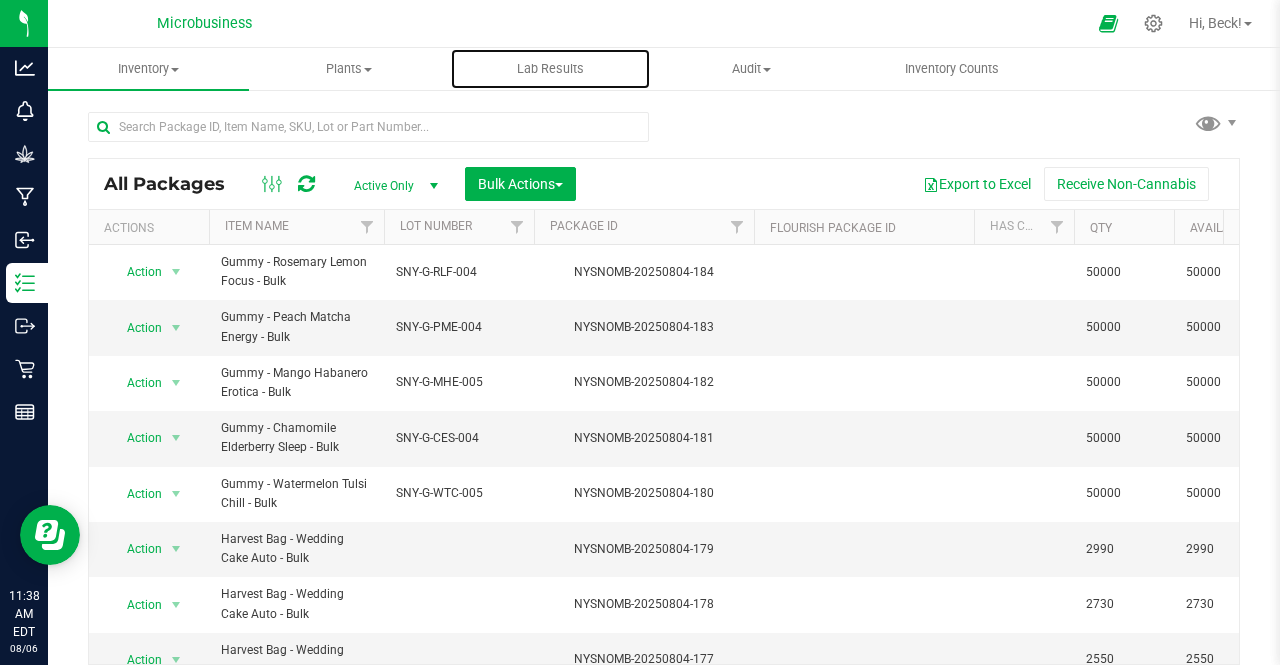 click on "Lab Results" at bounding box center (550, 69) 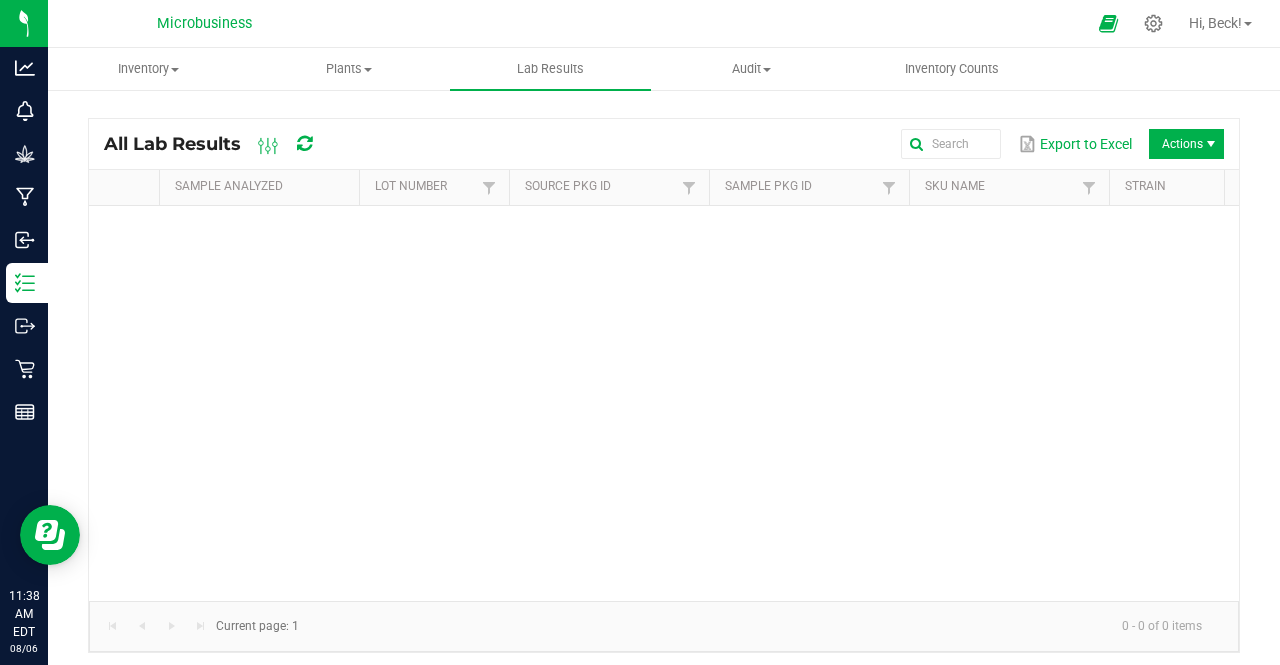 click on "All Lab Results   Export to Excel   Actions" at bounding box center [664, 144] 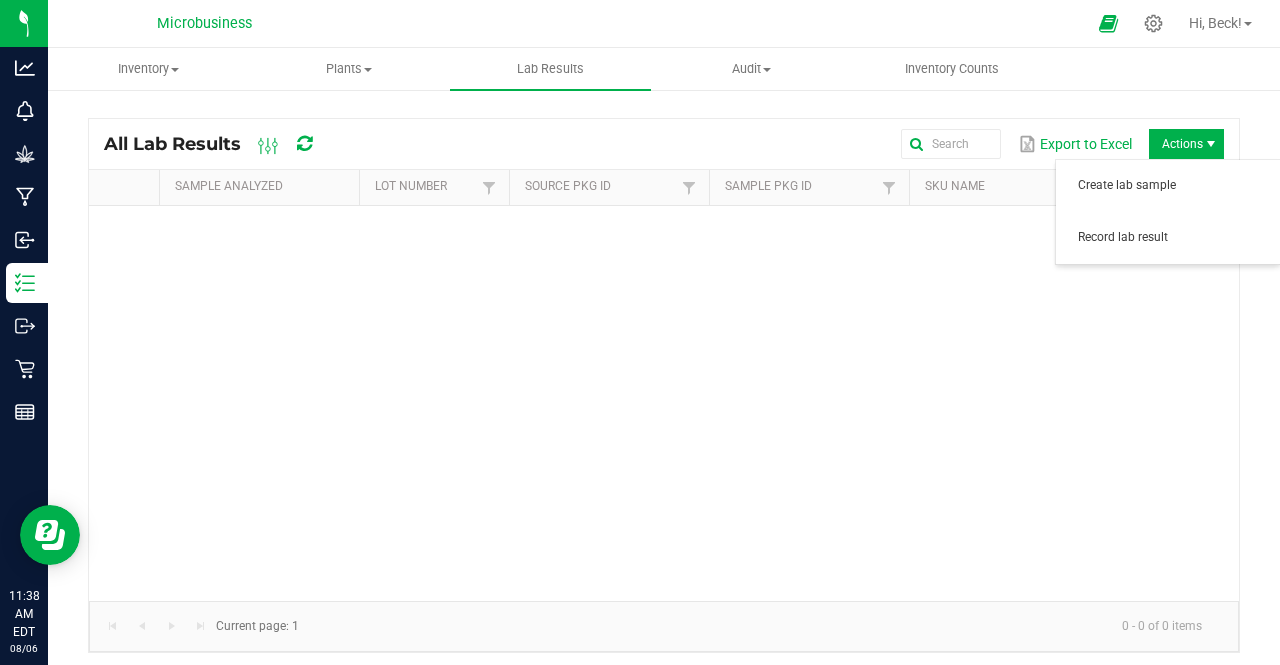 click on "Actions" at bounding box center (1186, 144) 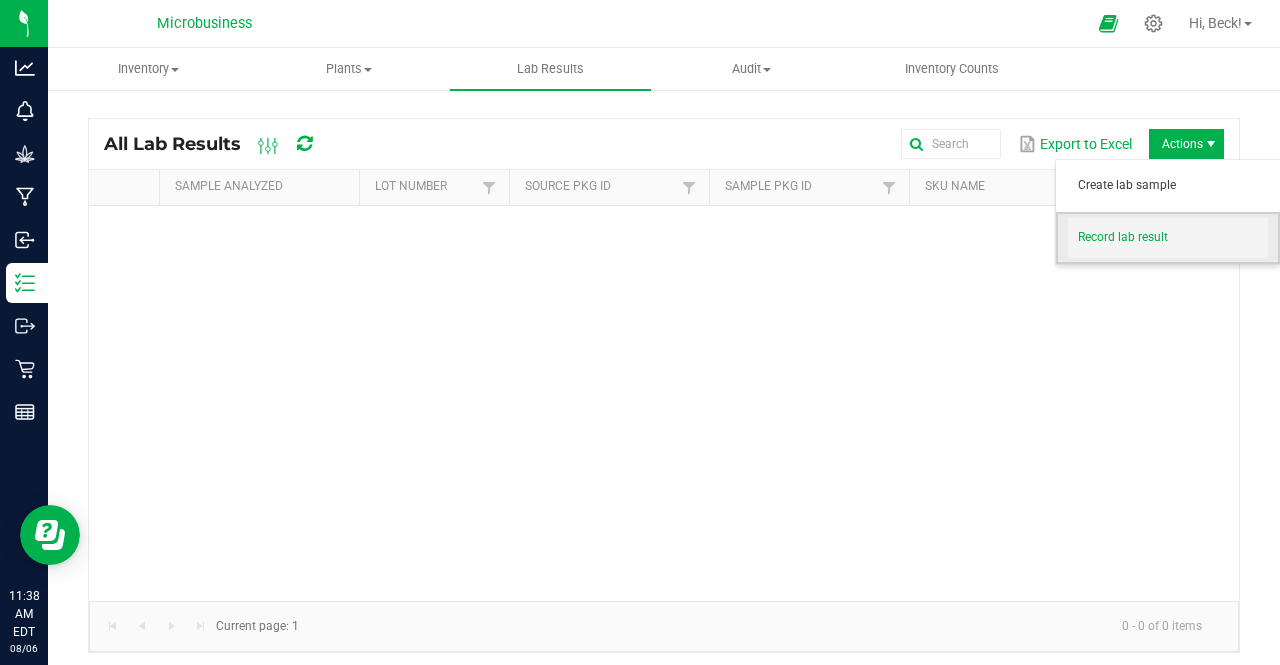 click on "Record lab result" at bounding box center (1173, 237) 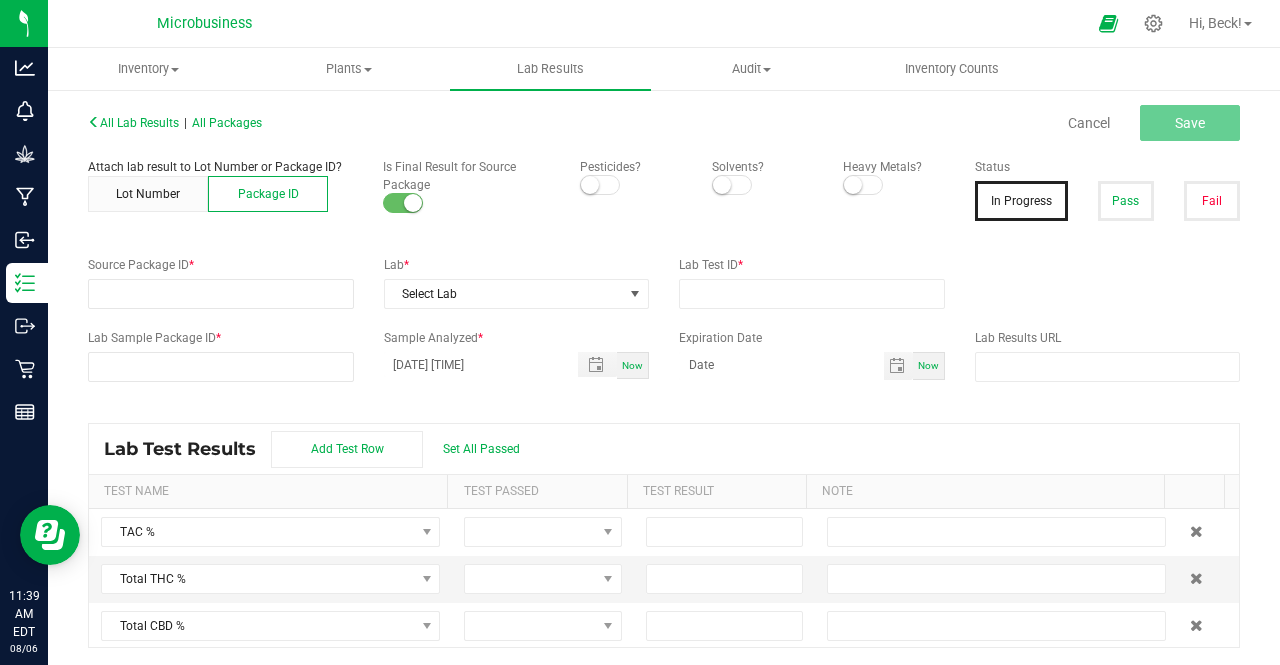 scroll, scrollTop: 0, scrollLeft: 0, axis: both 